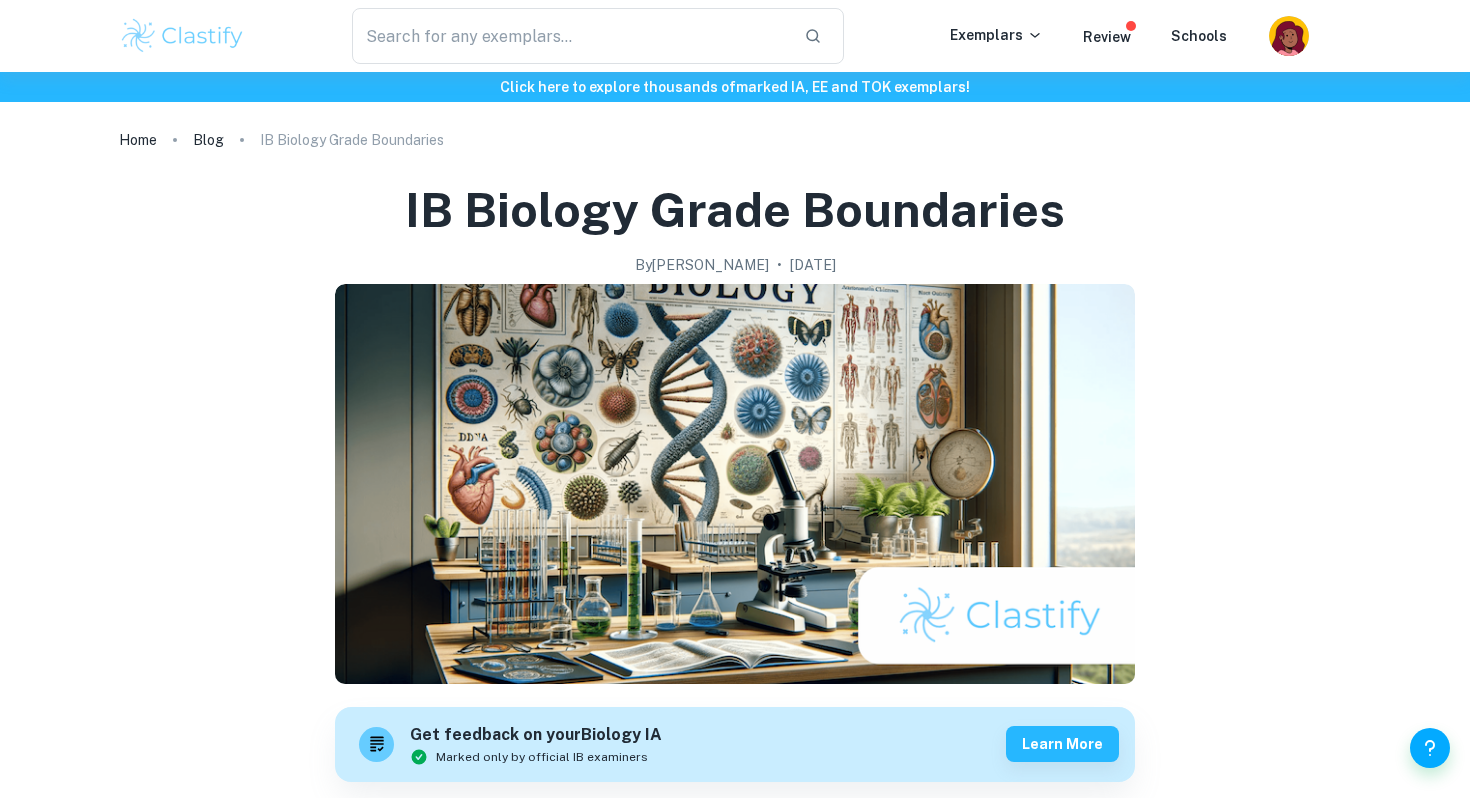 scroll, scrollTop: 0, scrollLeft: 0, axis: both 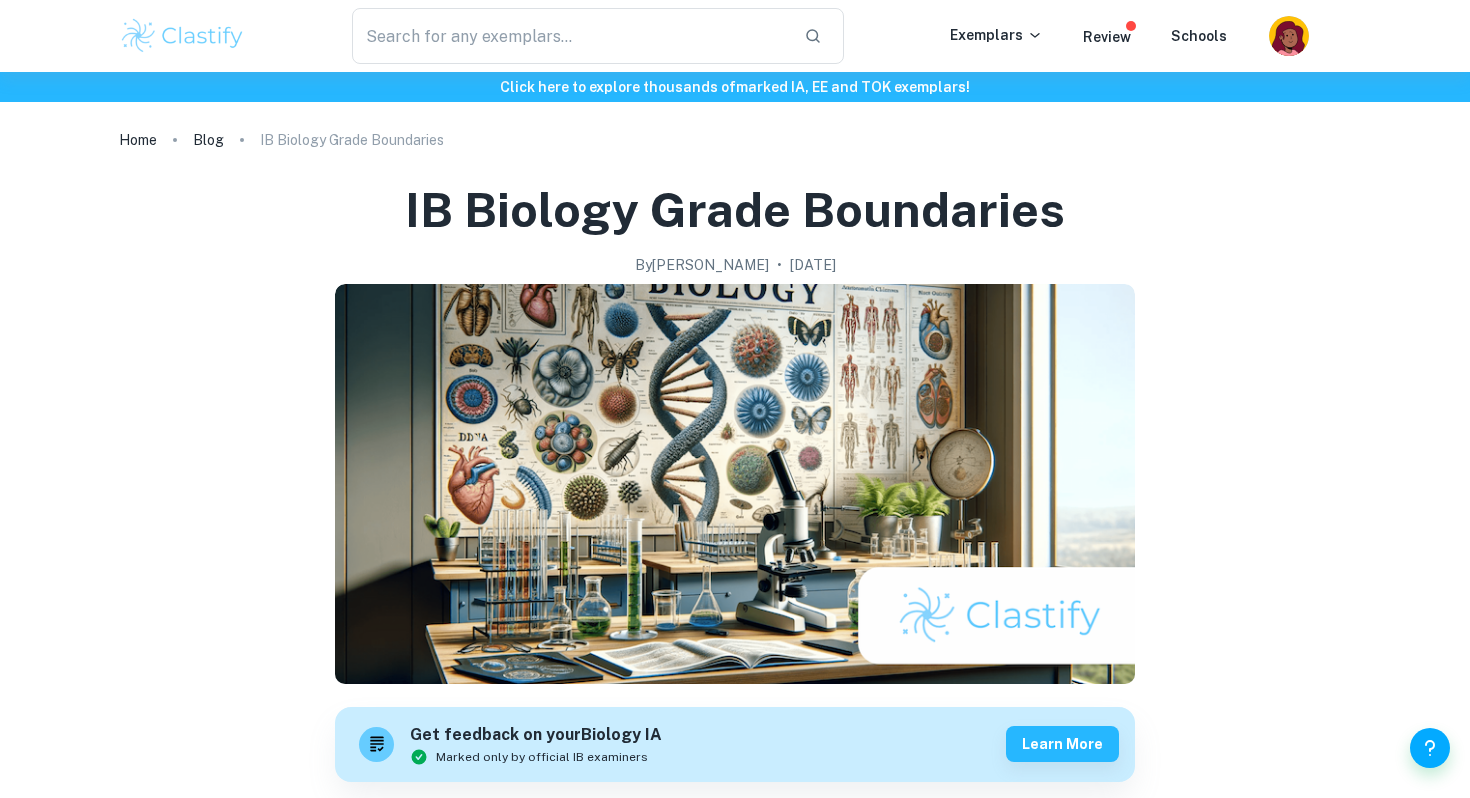click at bounding box center (182, 36) 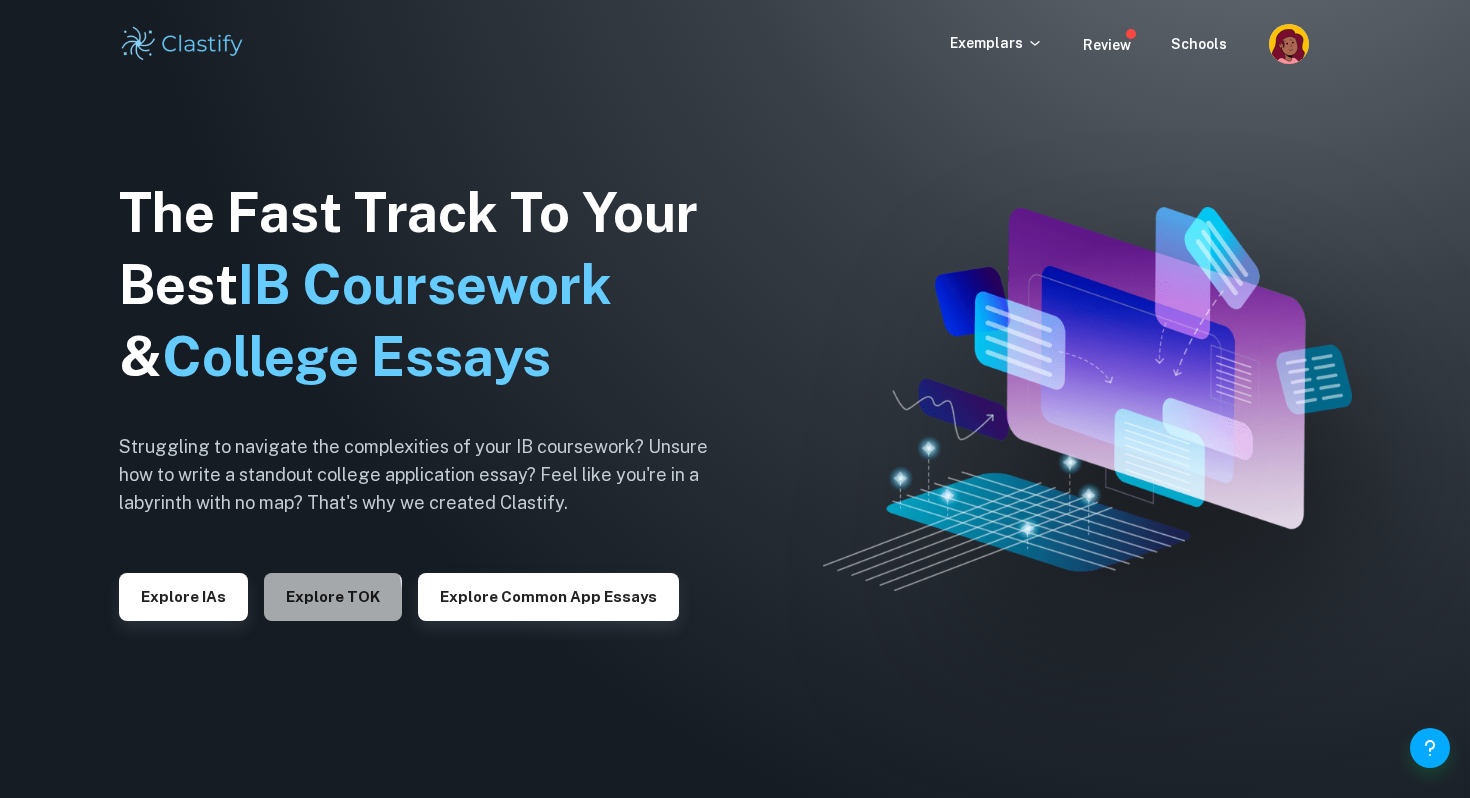 click on "Explore TOK" at bounding box center [333, 597] 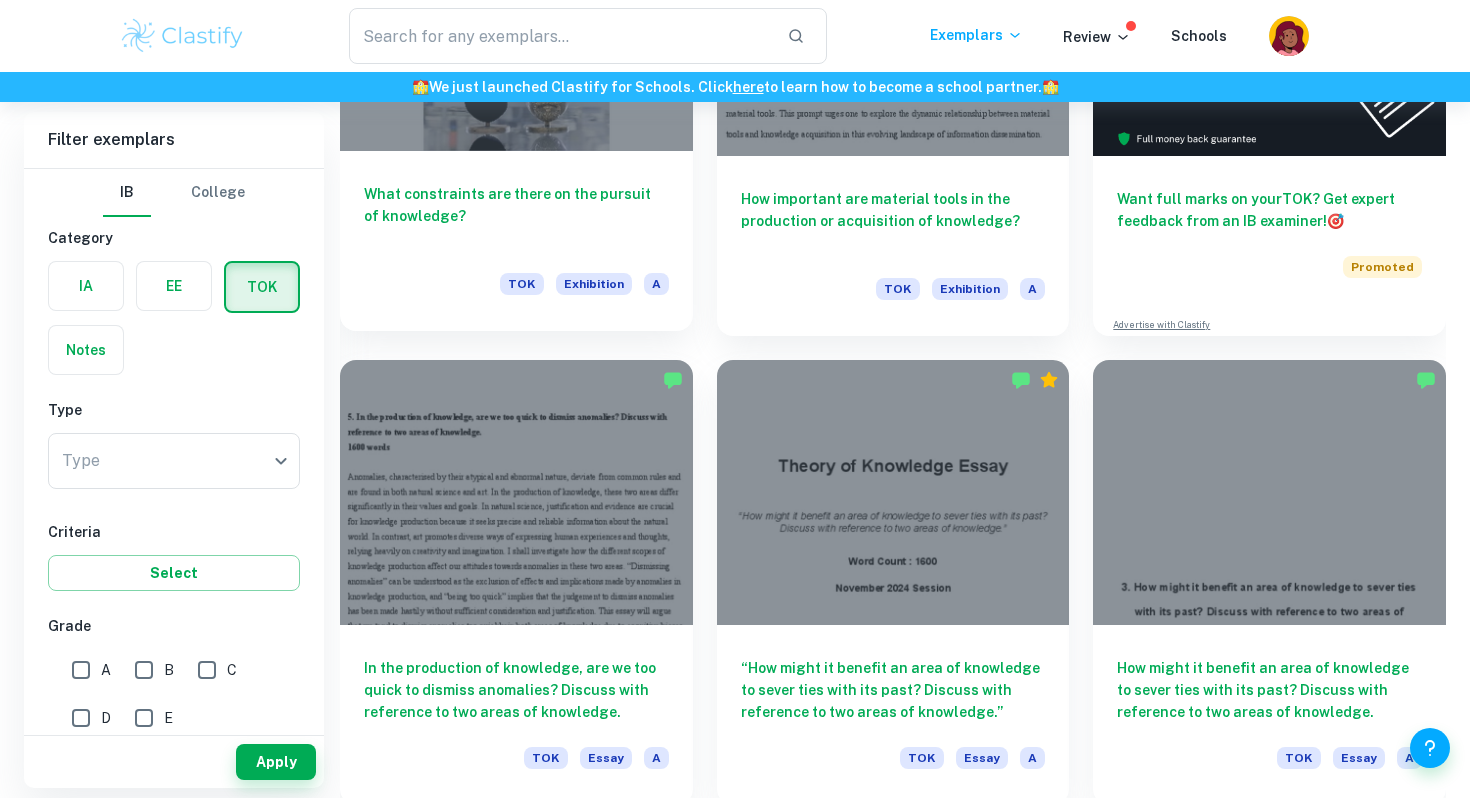 scroll, scrollTop: 687, scrollLeft: 0, axis: vertical 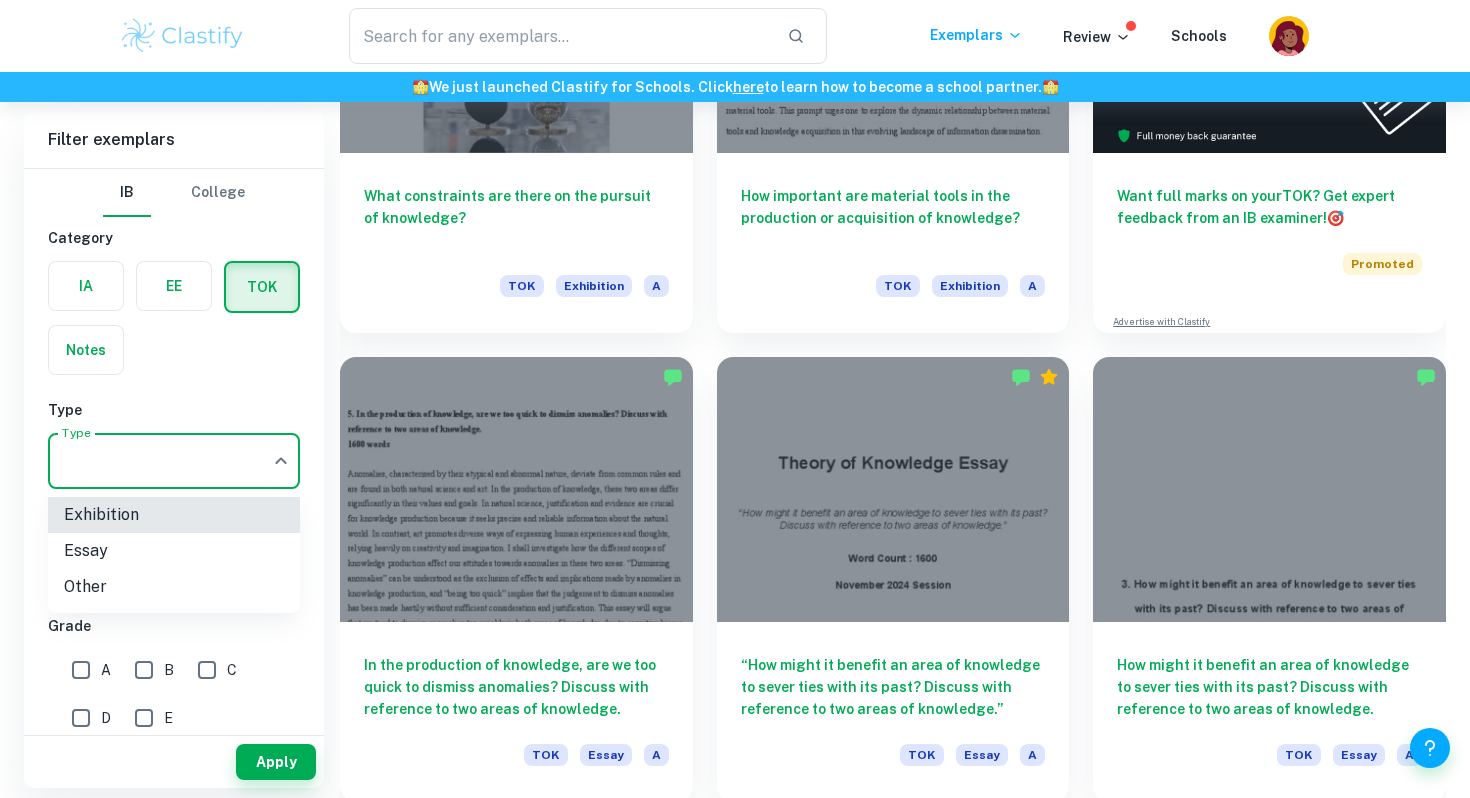 click on "We value your privacy We use cookies to enhance your browsing experience, serve personalised ads or content, and analyse our traffic. By clicking "Accept All", you consent to our use of cookies.   Cookie Policy Customise   Reject All   Accept All   Customise Consent Preferences   We use cookies to help you navigate efficiently and perform certain functions. You will find detailed information about all cookies under each consent category below. The cookies that are categorised as "Necessary" are stored on your browser as they are essential for enabling the basic functionalities of the site. ...  Show more For more information on how Google's third-party cookies operate and handle your data, see:   Google Privacy Policy Necessary Always Active Necessary cookies are required to enable the basic features of this site, such as providing secure log-in or adjusting your consent preferences. These cookies do not store any personally identifiable data. Functional Analytics Performance Advertisement Uncategorised" at bounding box center [735, -186] 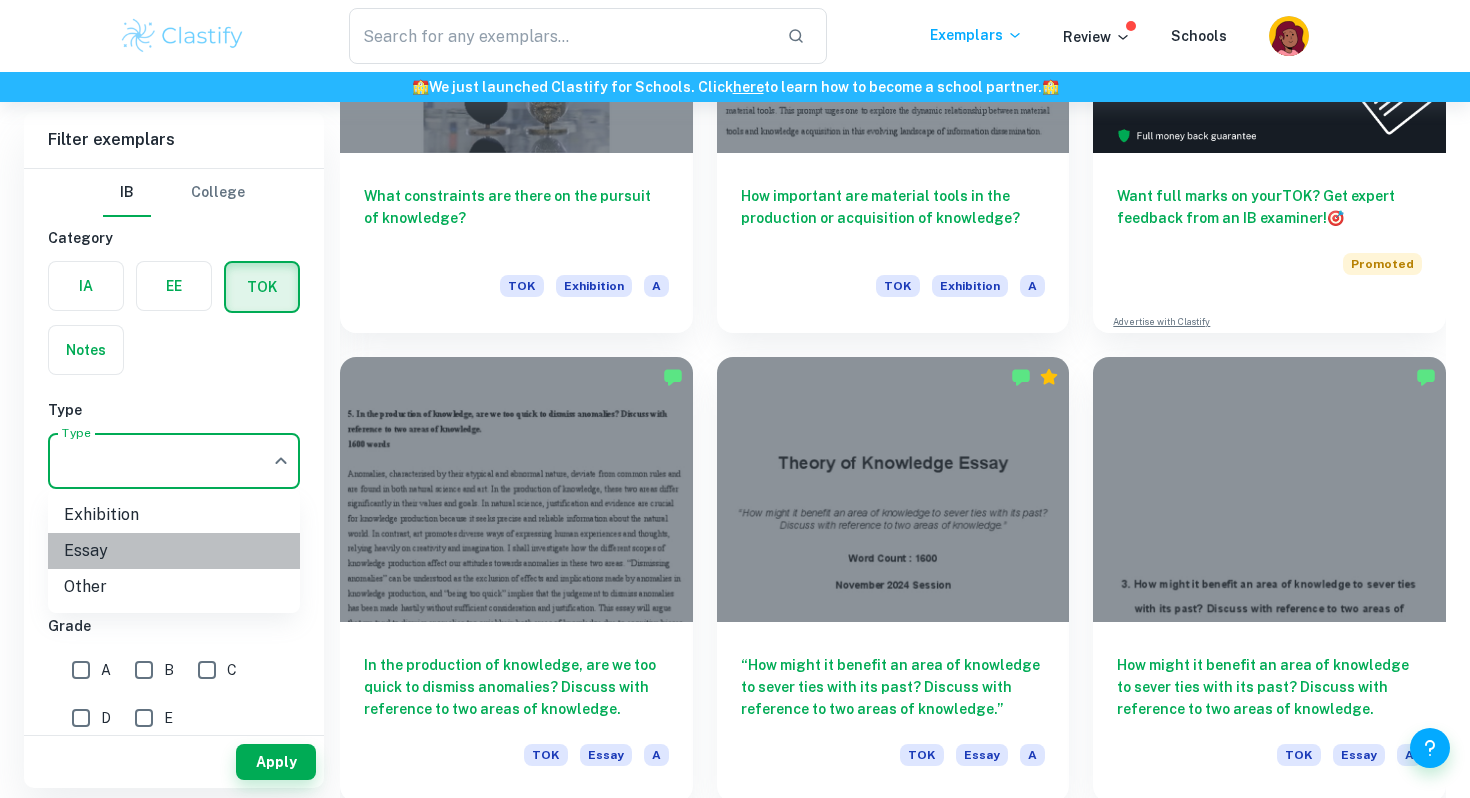 click on "Essay" at bounding box center (174, 551) 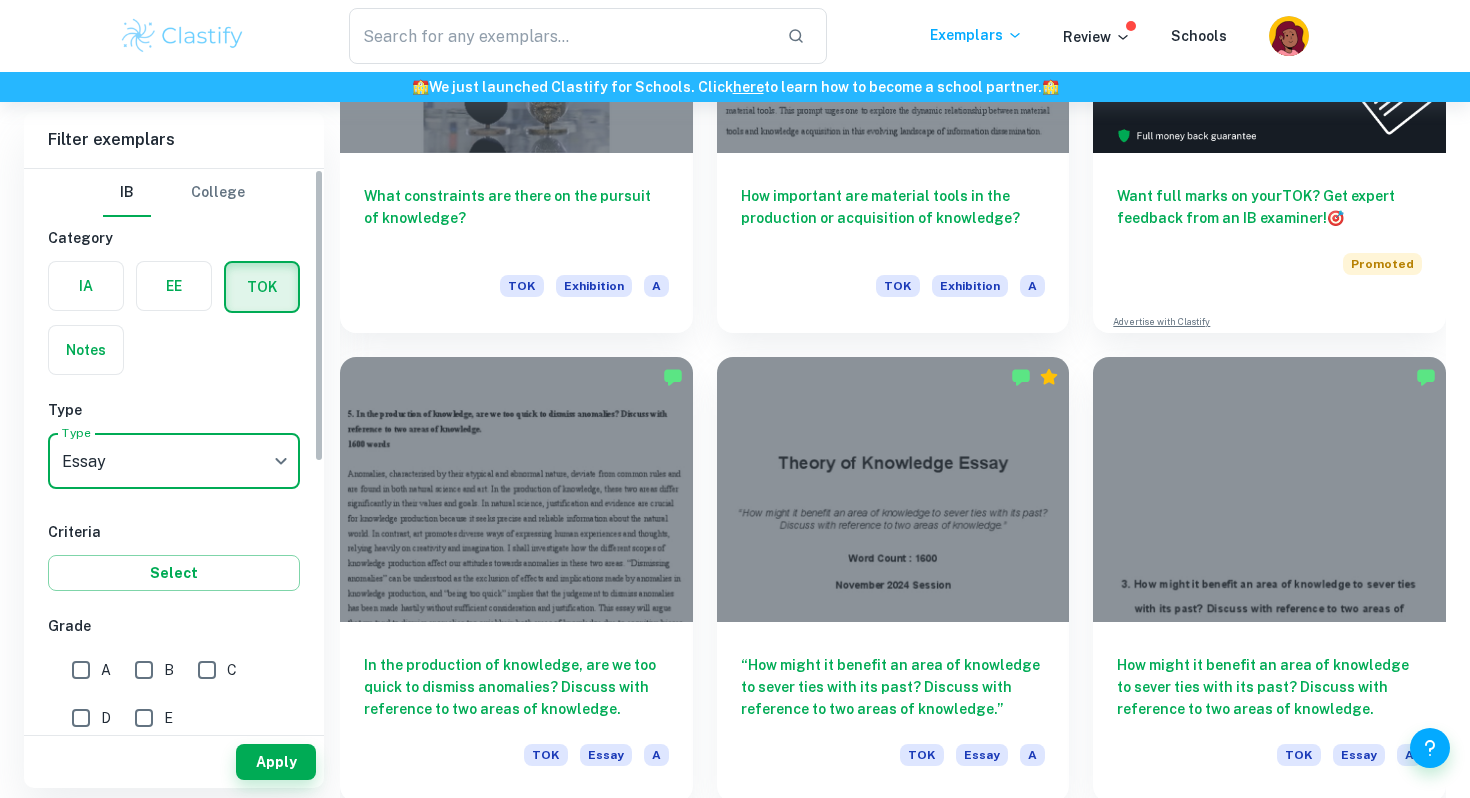 click on "A" at bounding box center [81, 670] 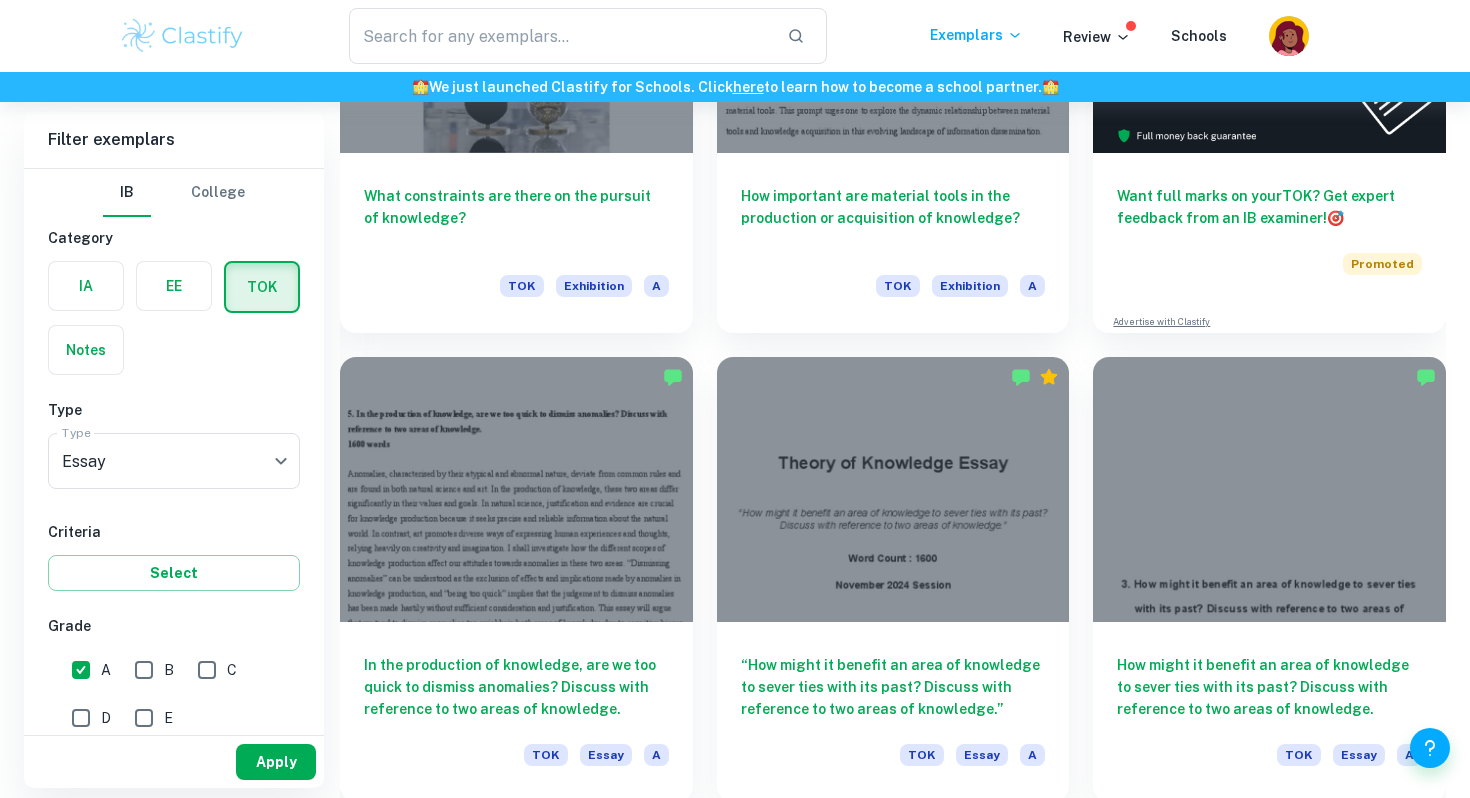 click on "Apply" at bounding box center (276, 762) 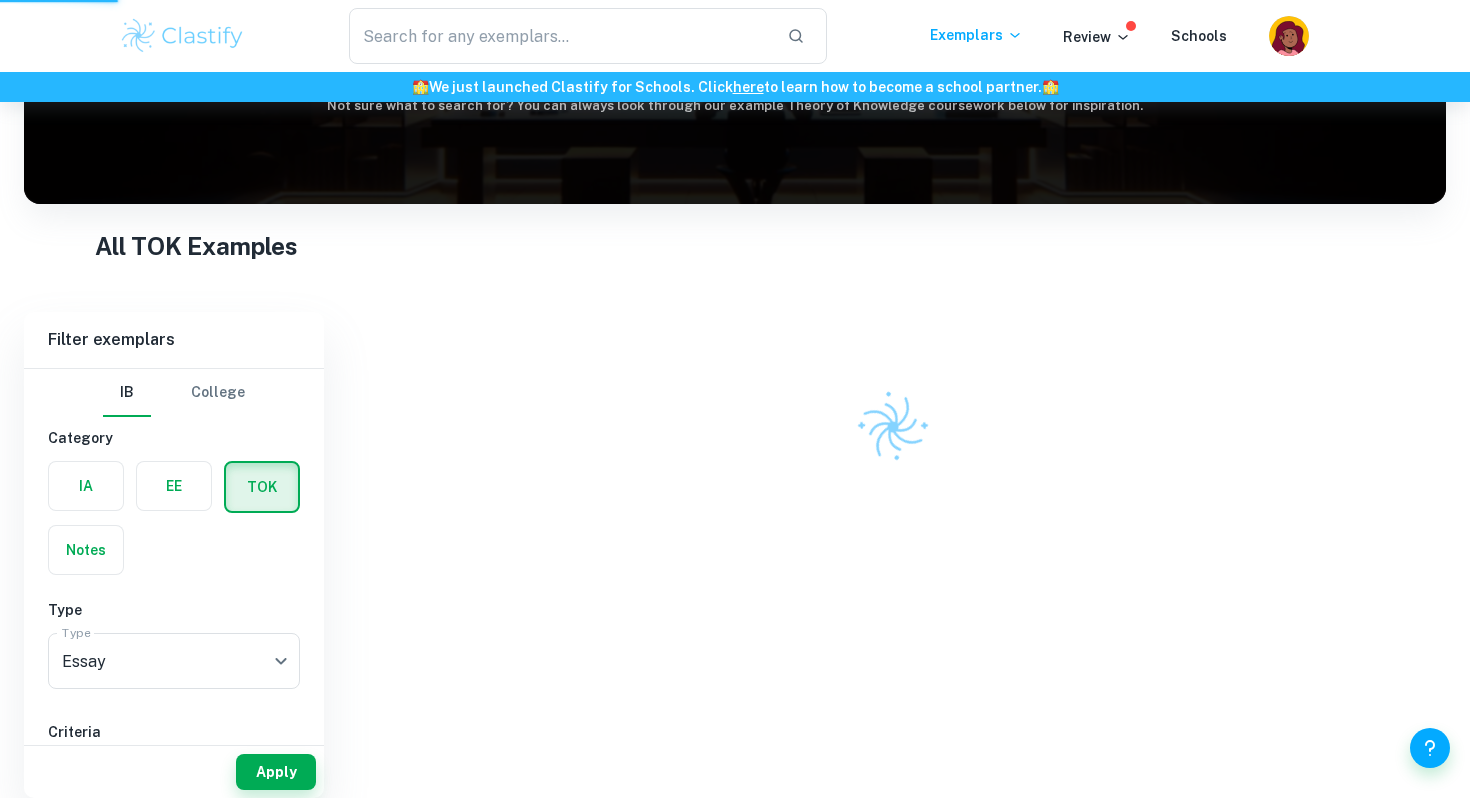 scroll, scrollTop: 174, scrollLeft: 0, axis: vertical 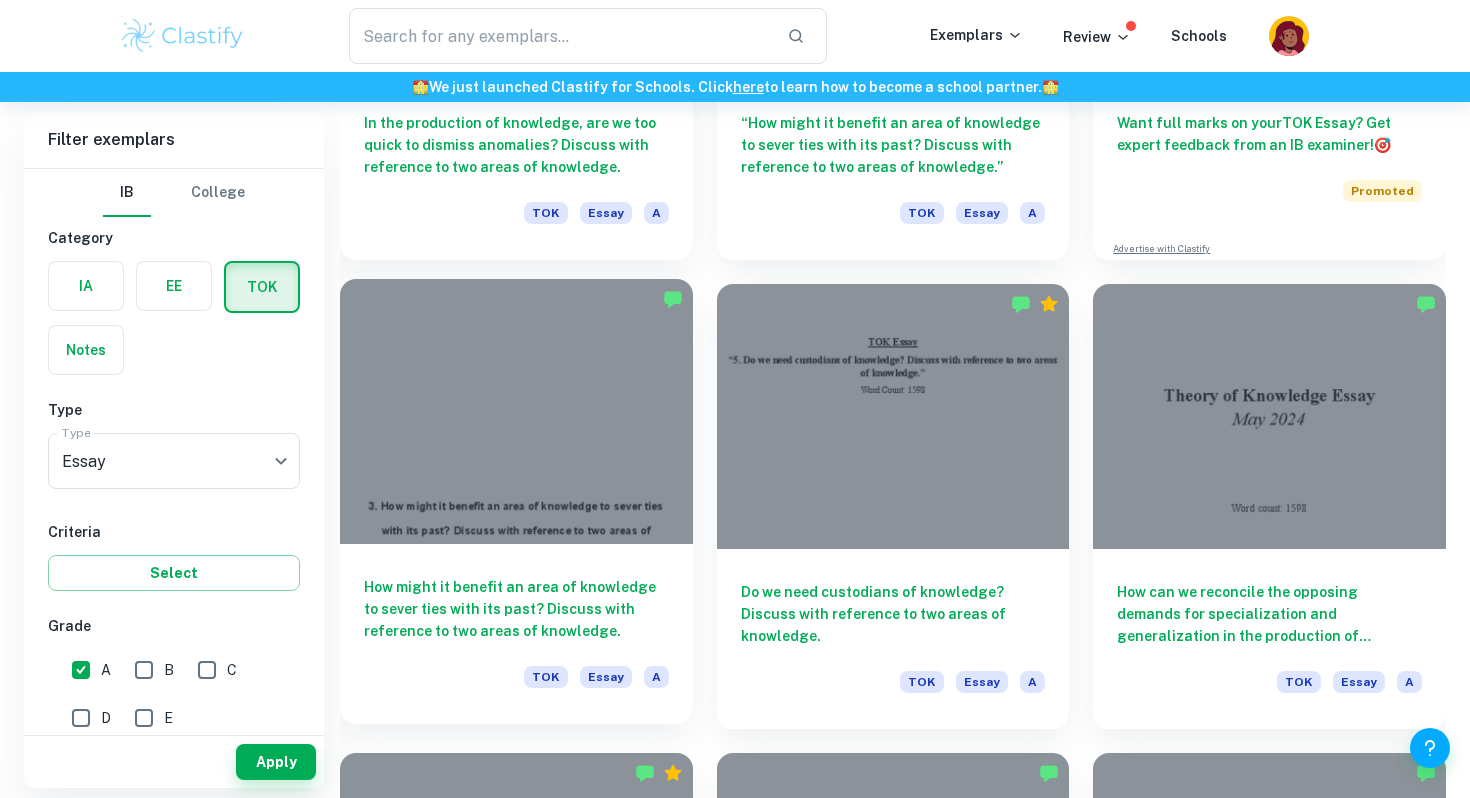 click on "How might it benefit an area of knowledge to sever ties with its past? Discuss with reference to two areas of knowledge." at bounding box center (516, 609) 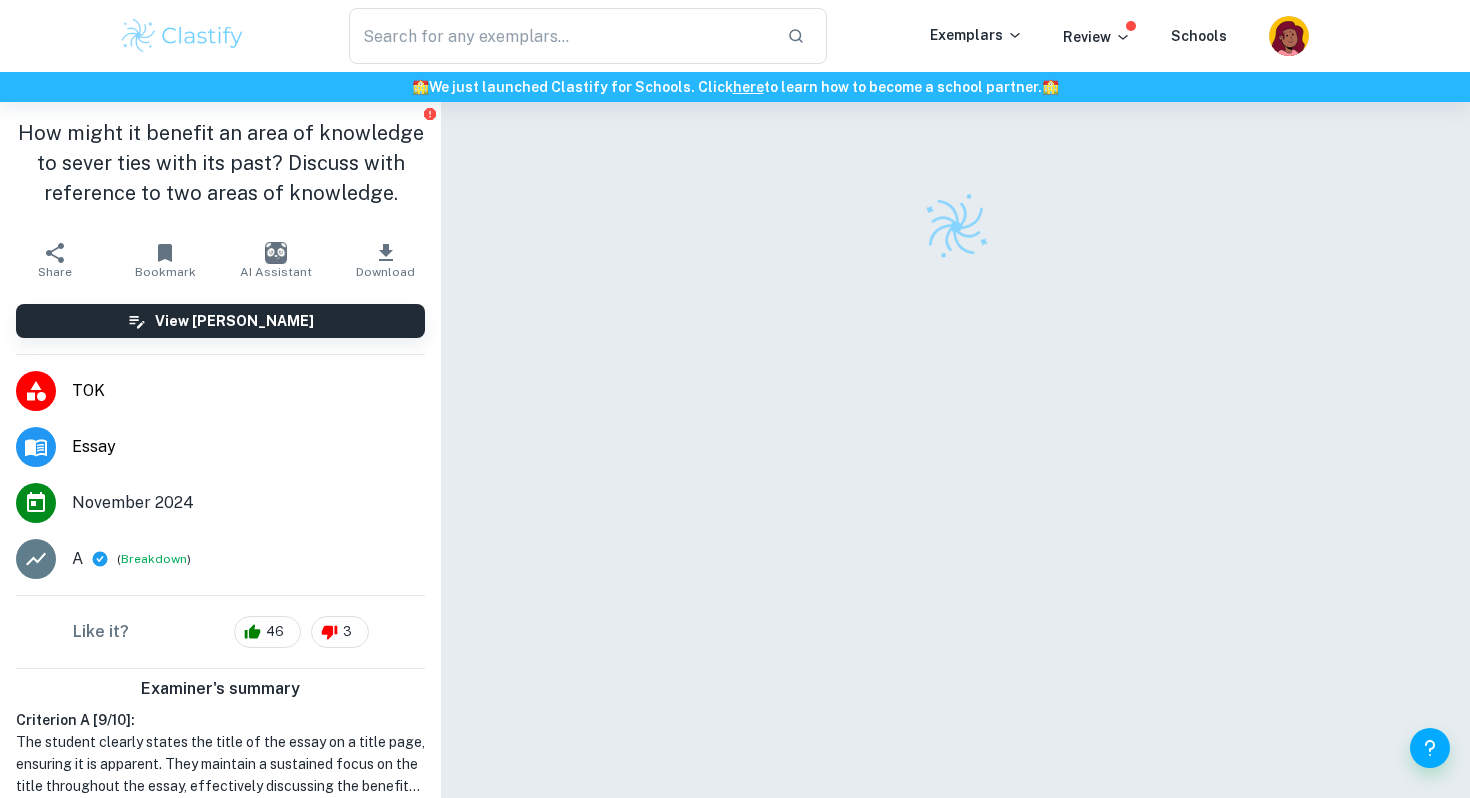 scroll, scrollTop: 1, scrollLeft: 0, axis: vertical 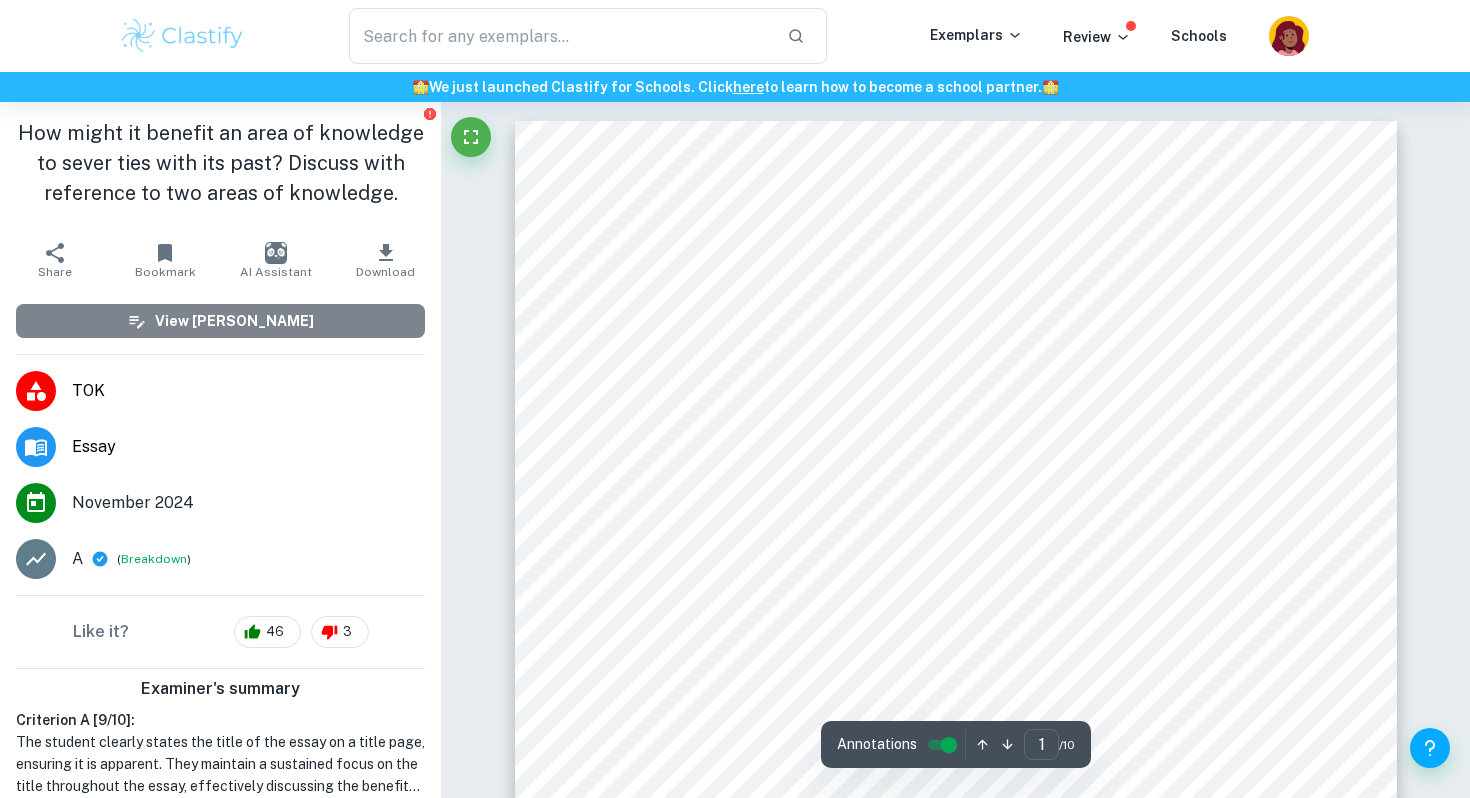 click 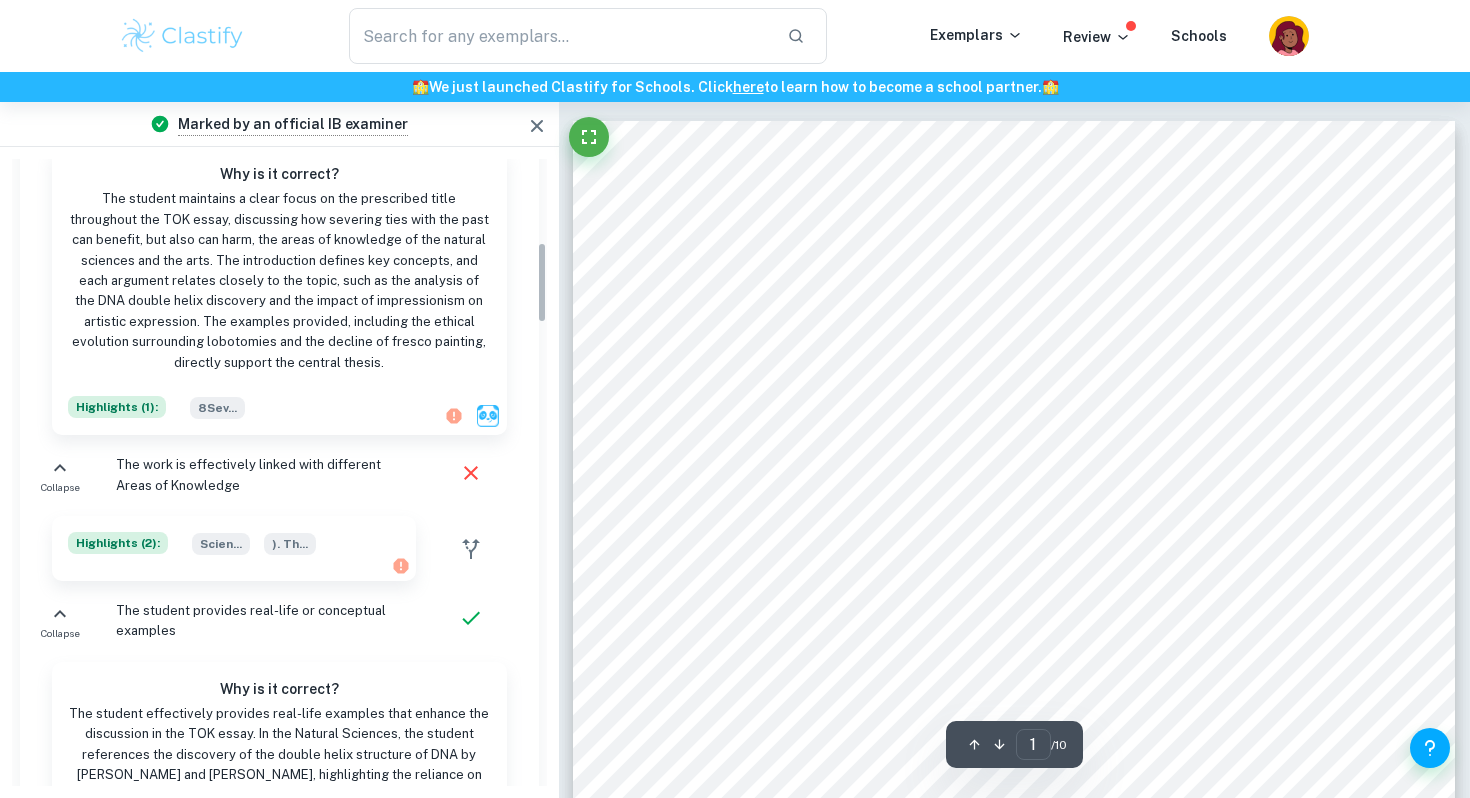 scroll, scrollTop: 737, scrollLeft: 0, axis: vertical 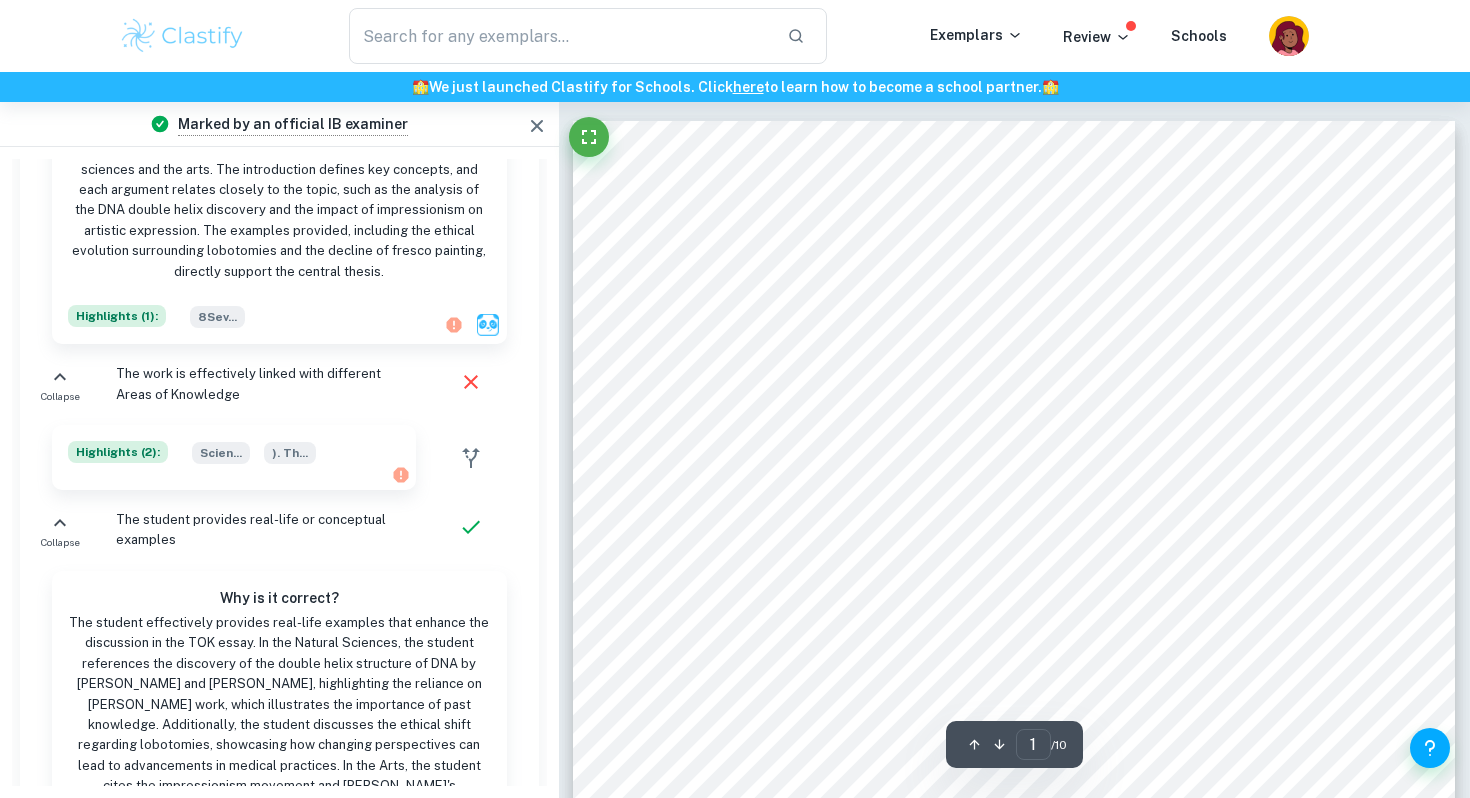 click on "Highlights ( 2 ):" at bounding box center [118, 452] 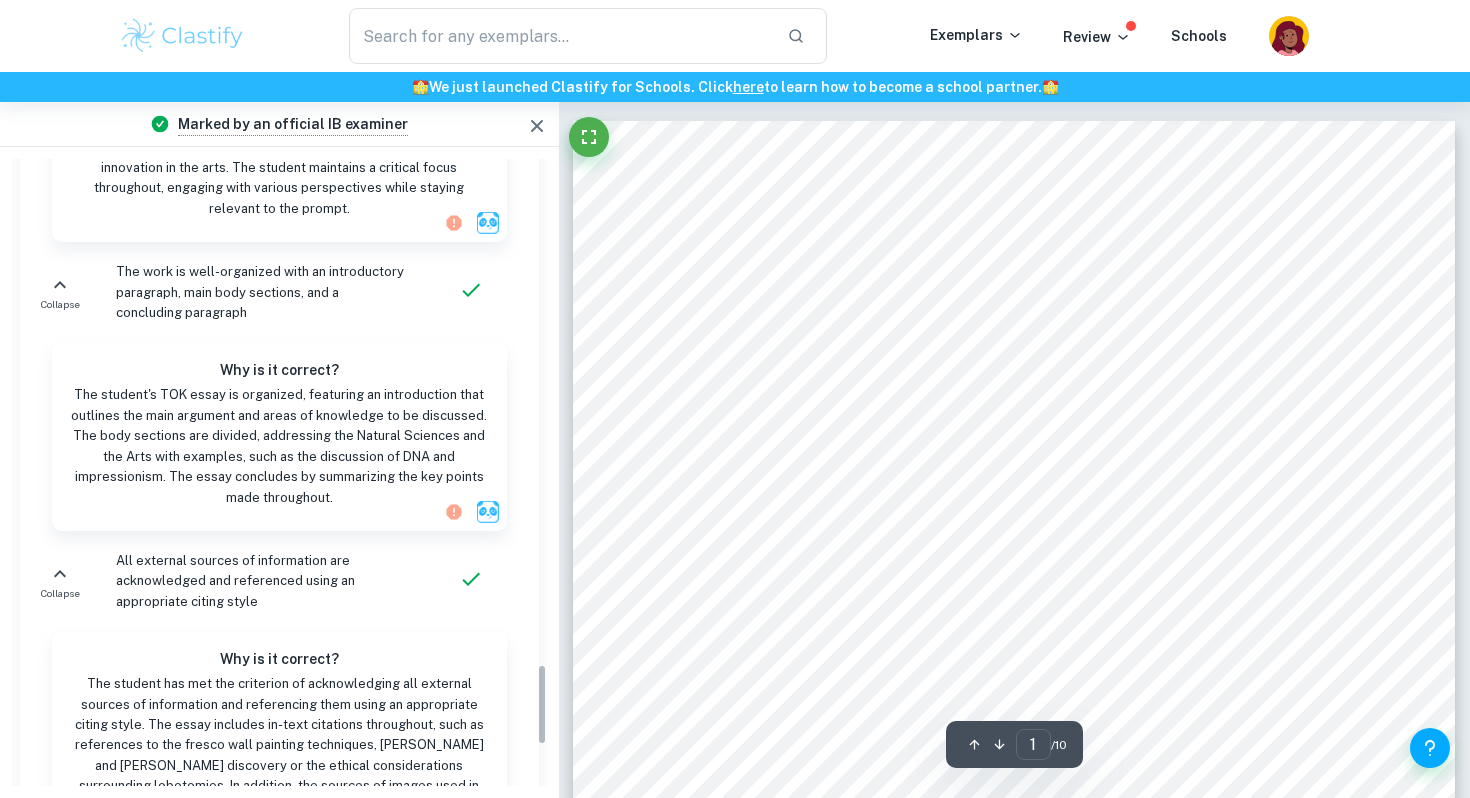scroll, scrollTop: 3887, scrollLeft: 0, axis: vertical 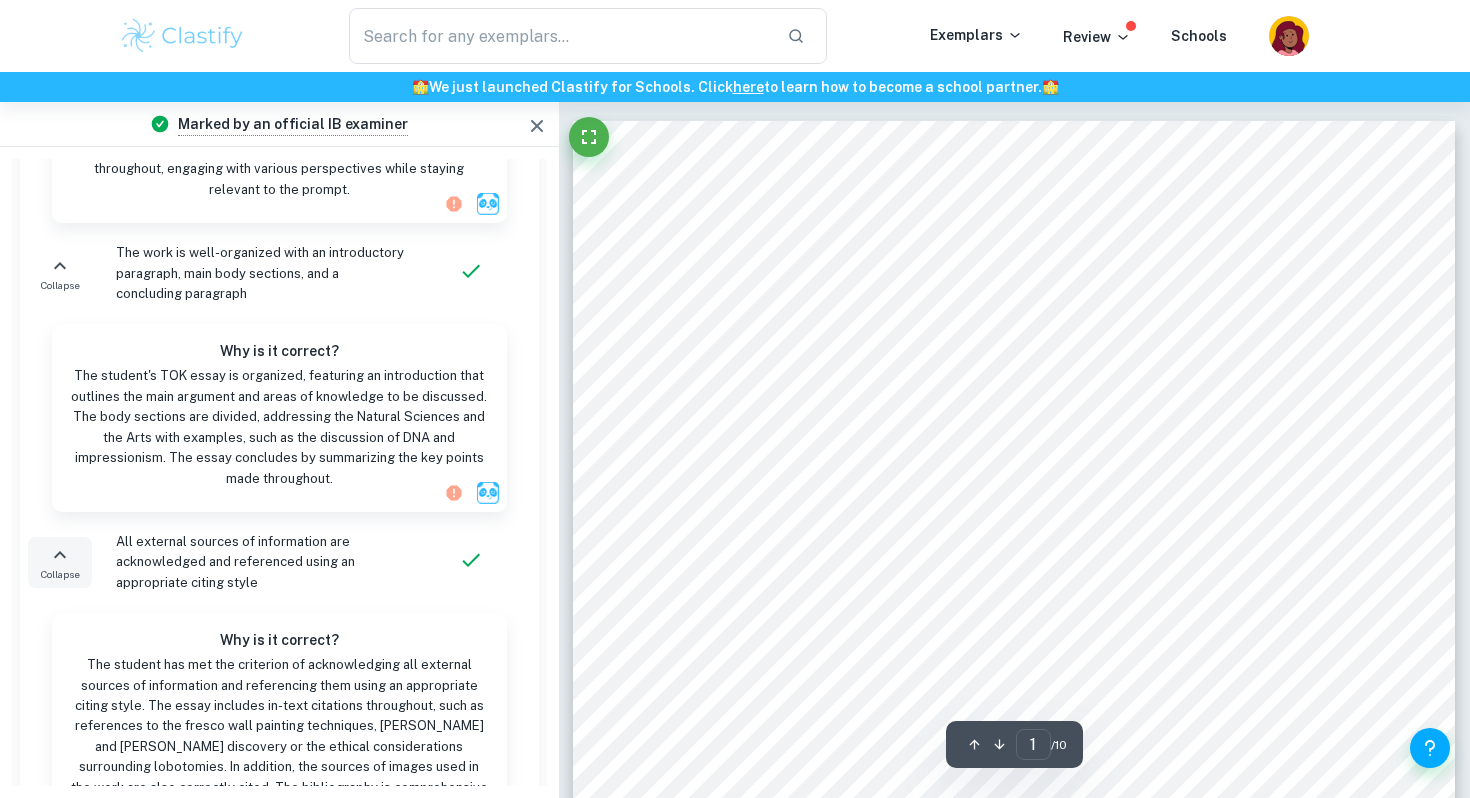 click 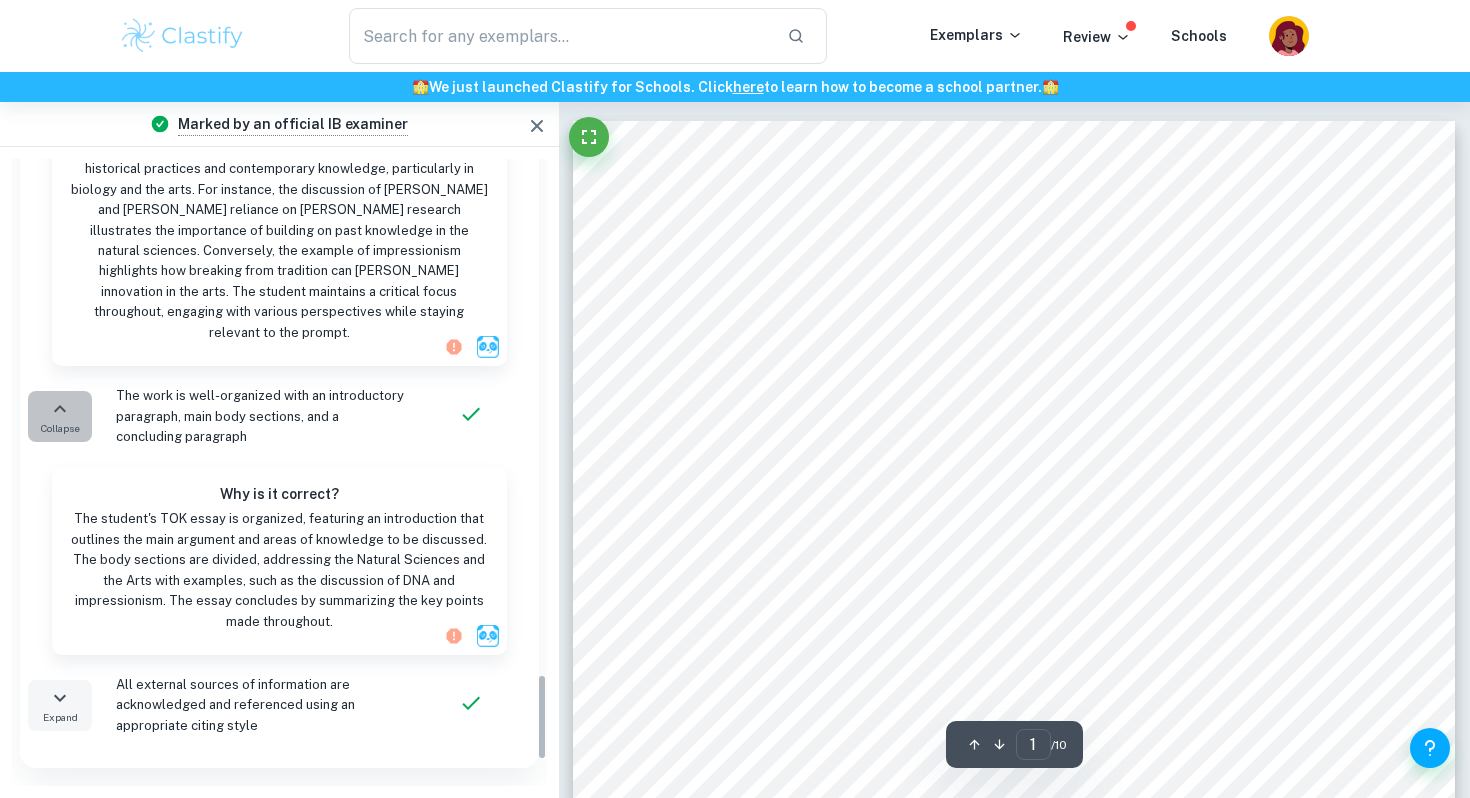 click on "Collapse" at bounding box center (60, 428) 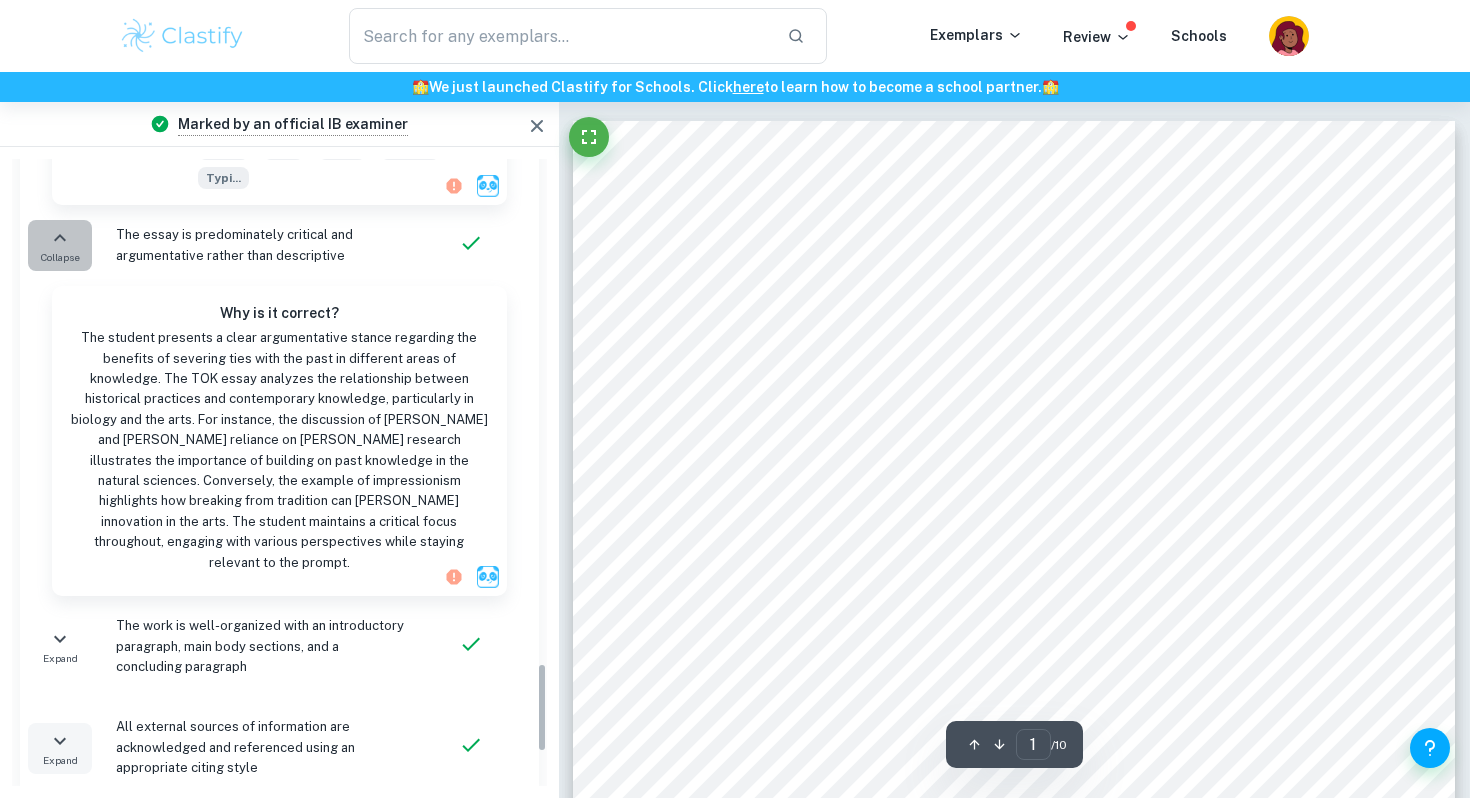 click on "Collapse" at bounding box center (60, 245) 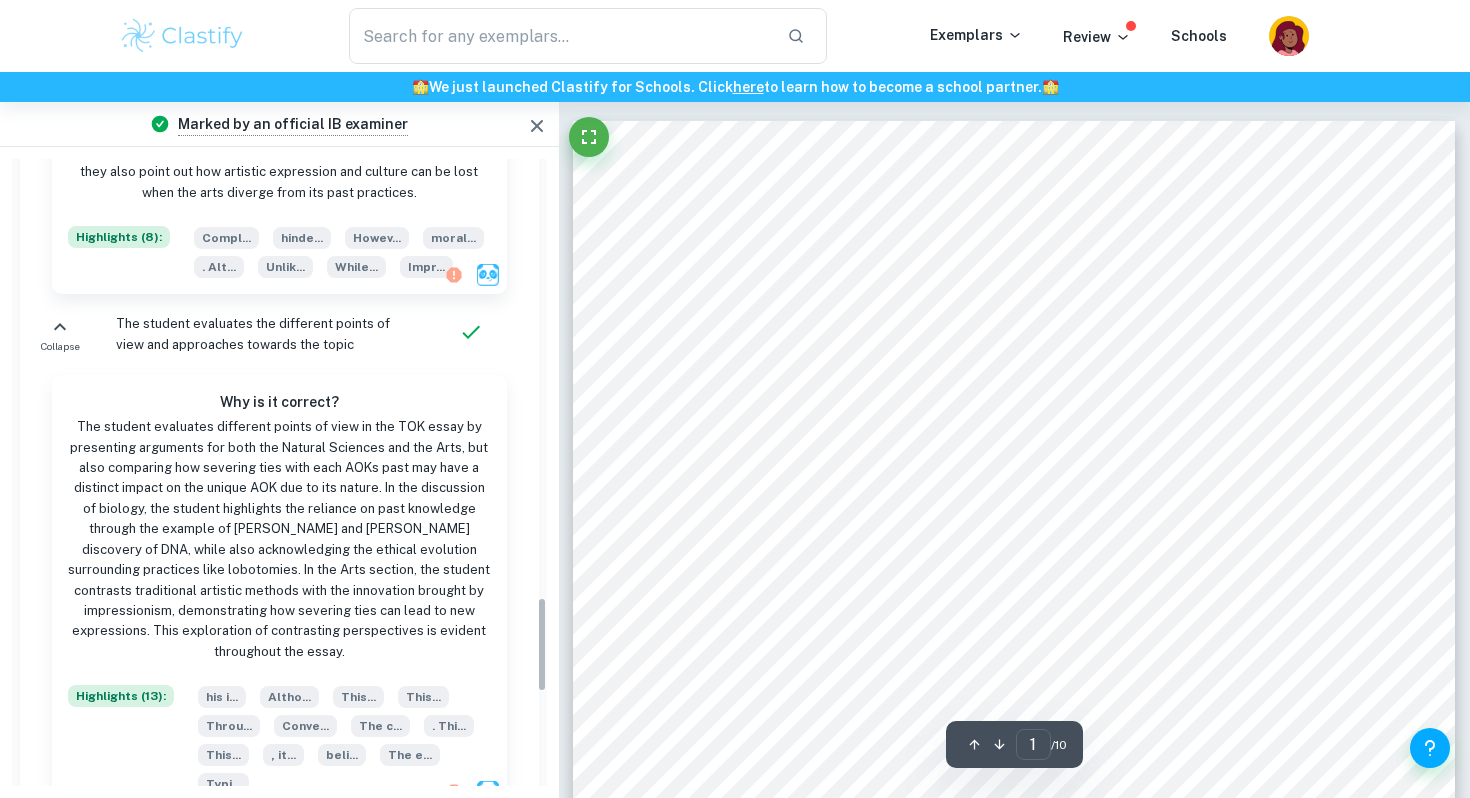 scroll, scrollTop: 2866, scrollLeft: 0, axis: vertical 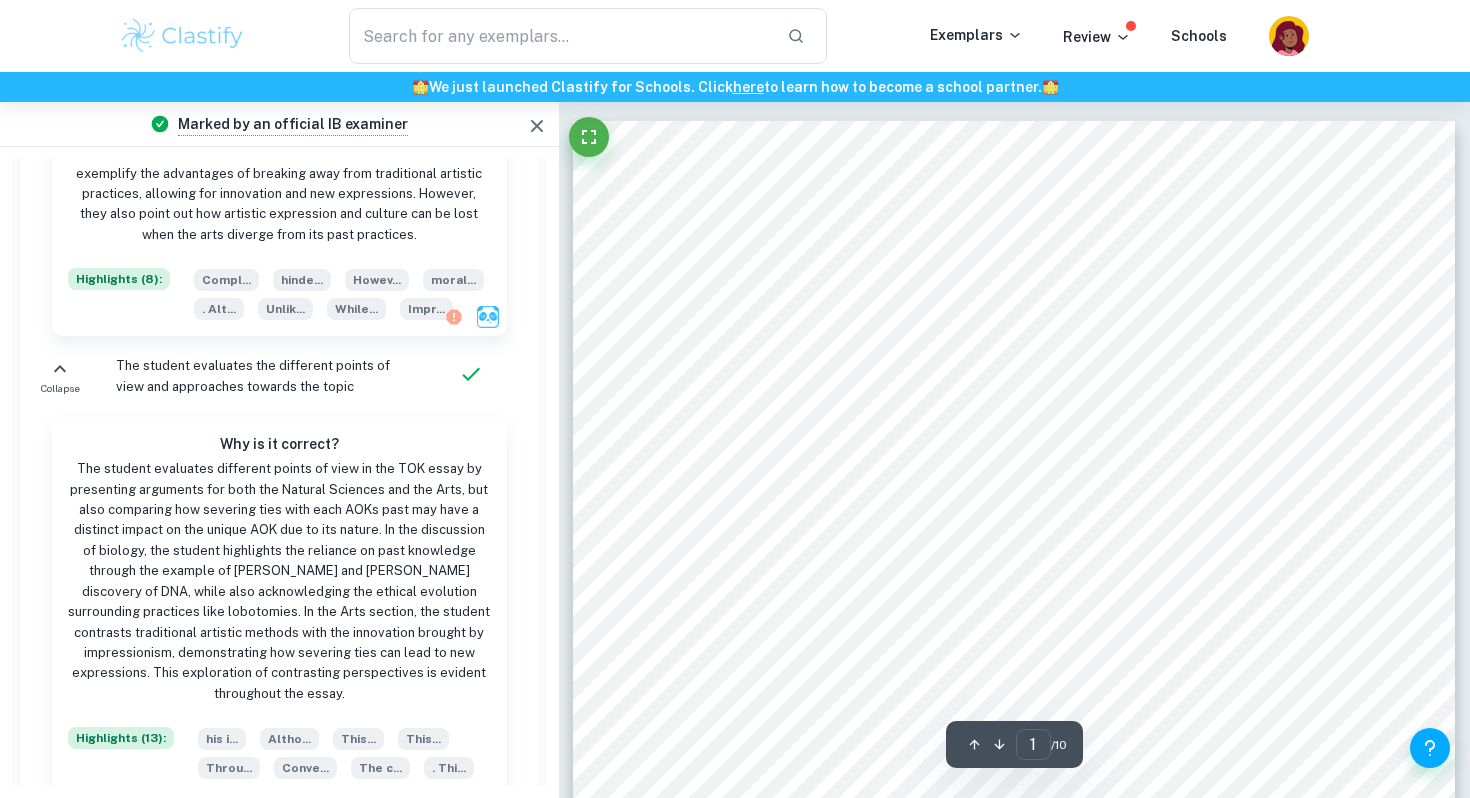 click on "Collapse" at bounding box center [60, 376] 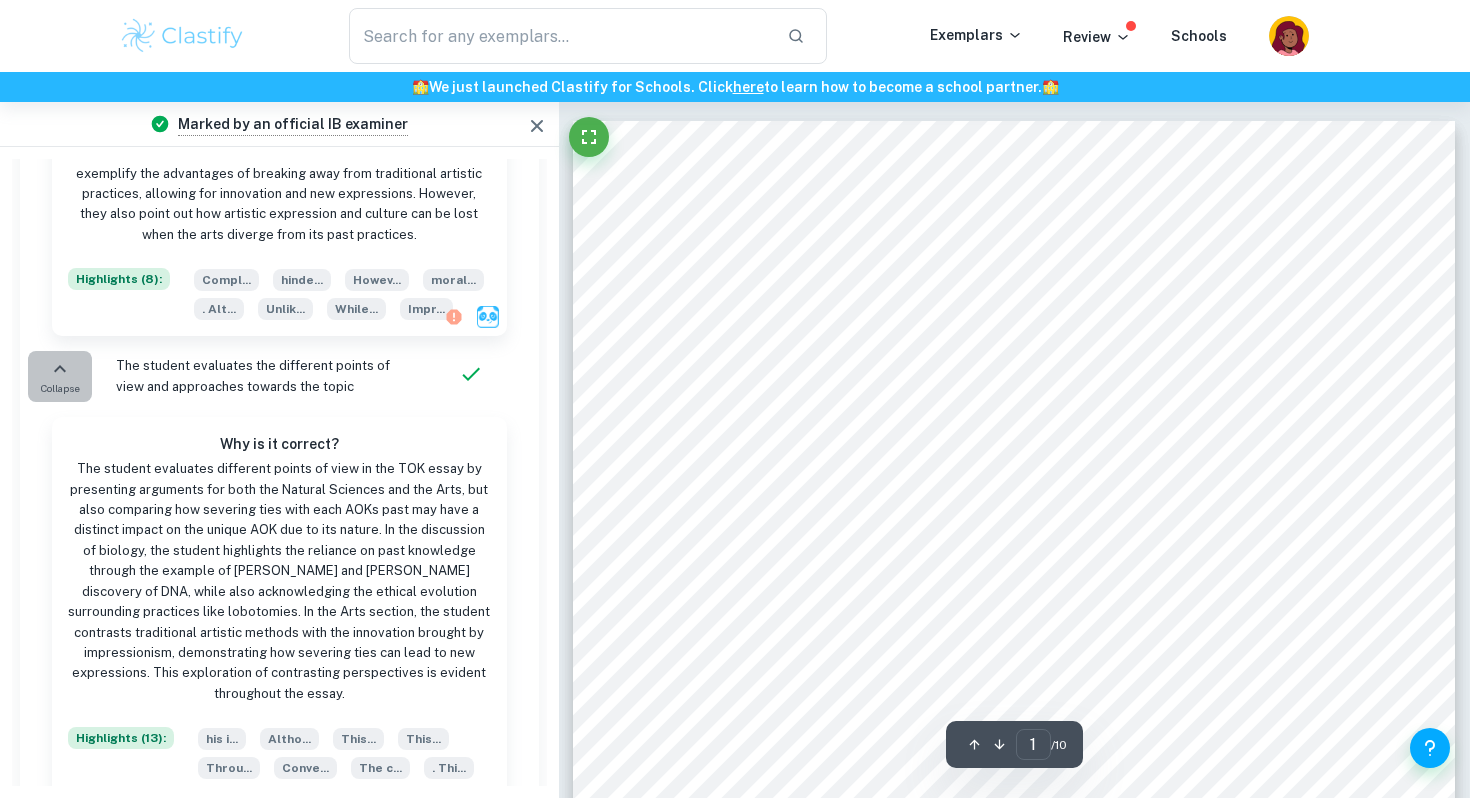 click 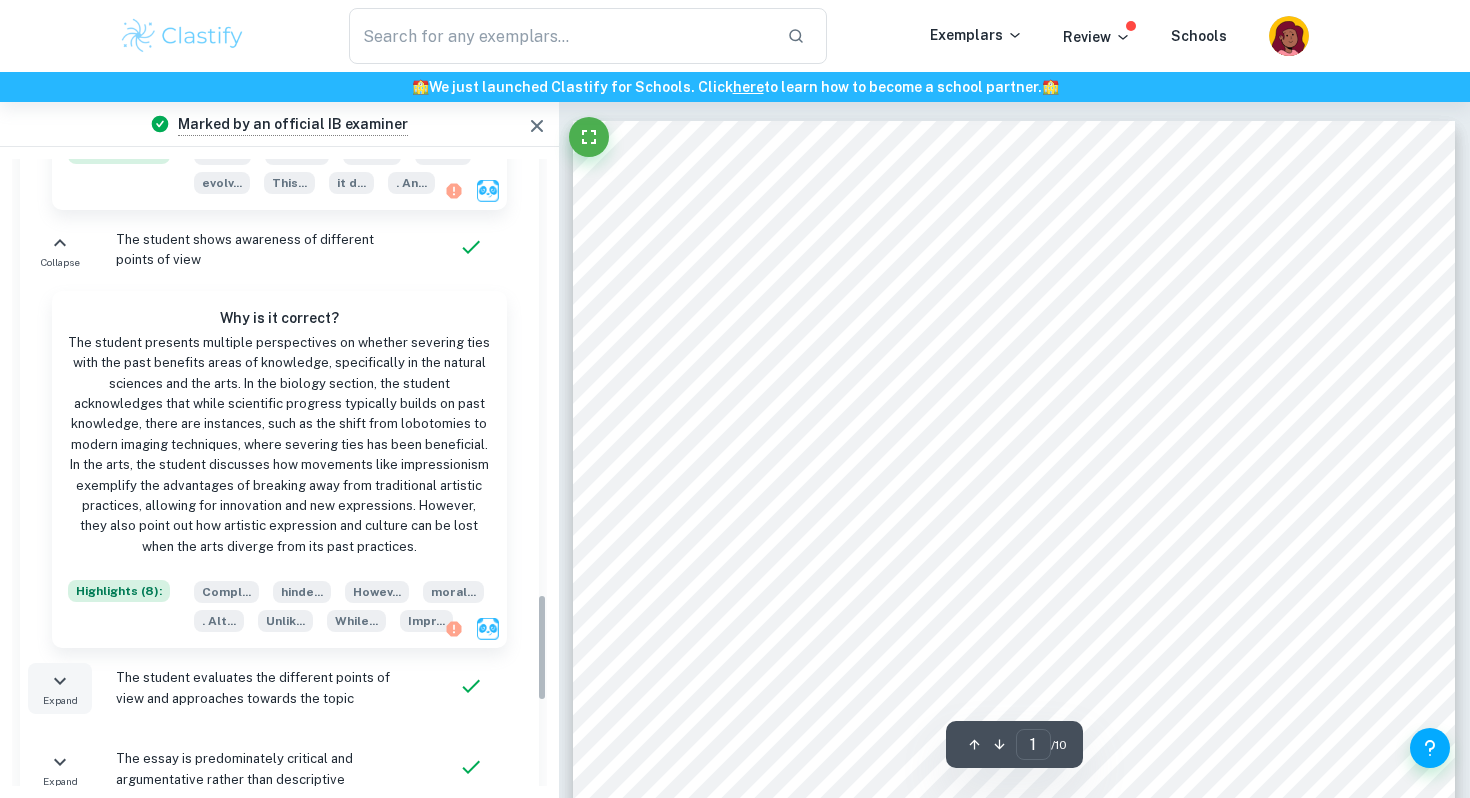 scroll, scrollTop: 2550, scrollLeft: 0, axis: vertical 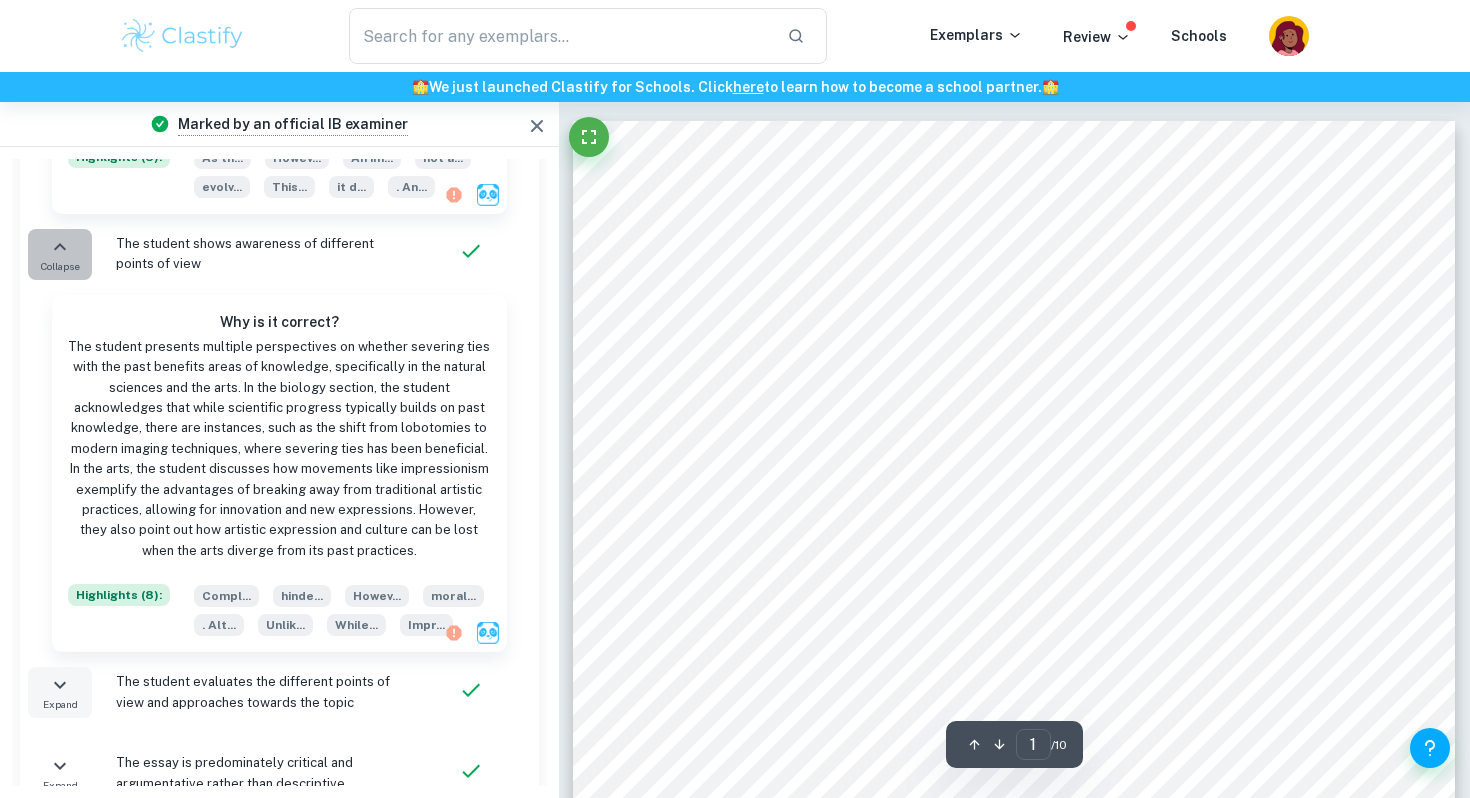 click 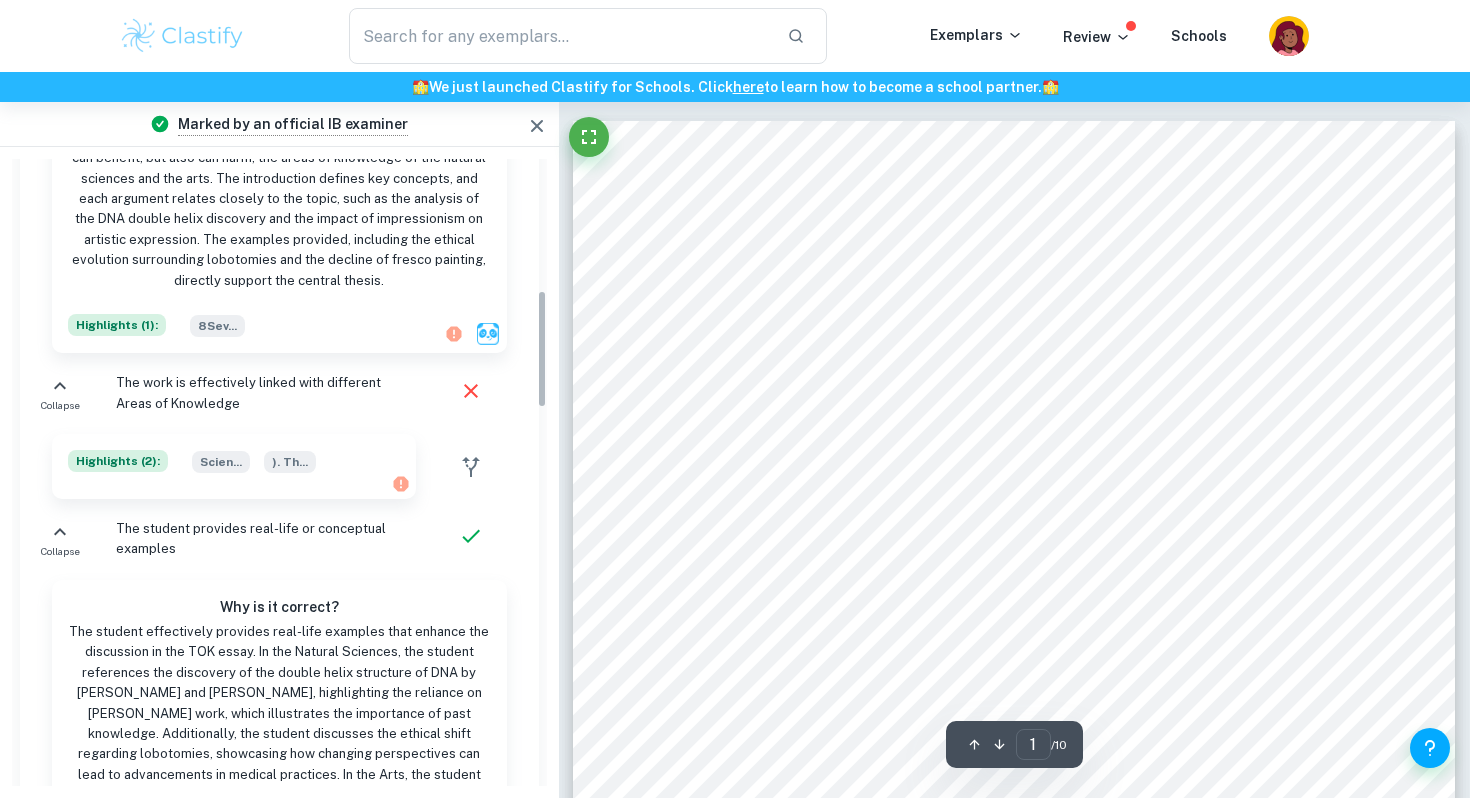scroll, scrollTop: 695, scrollLeft: 0, axis: vertical 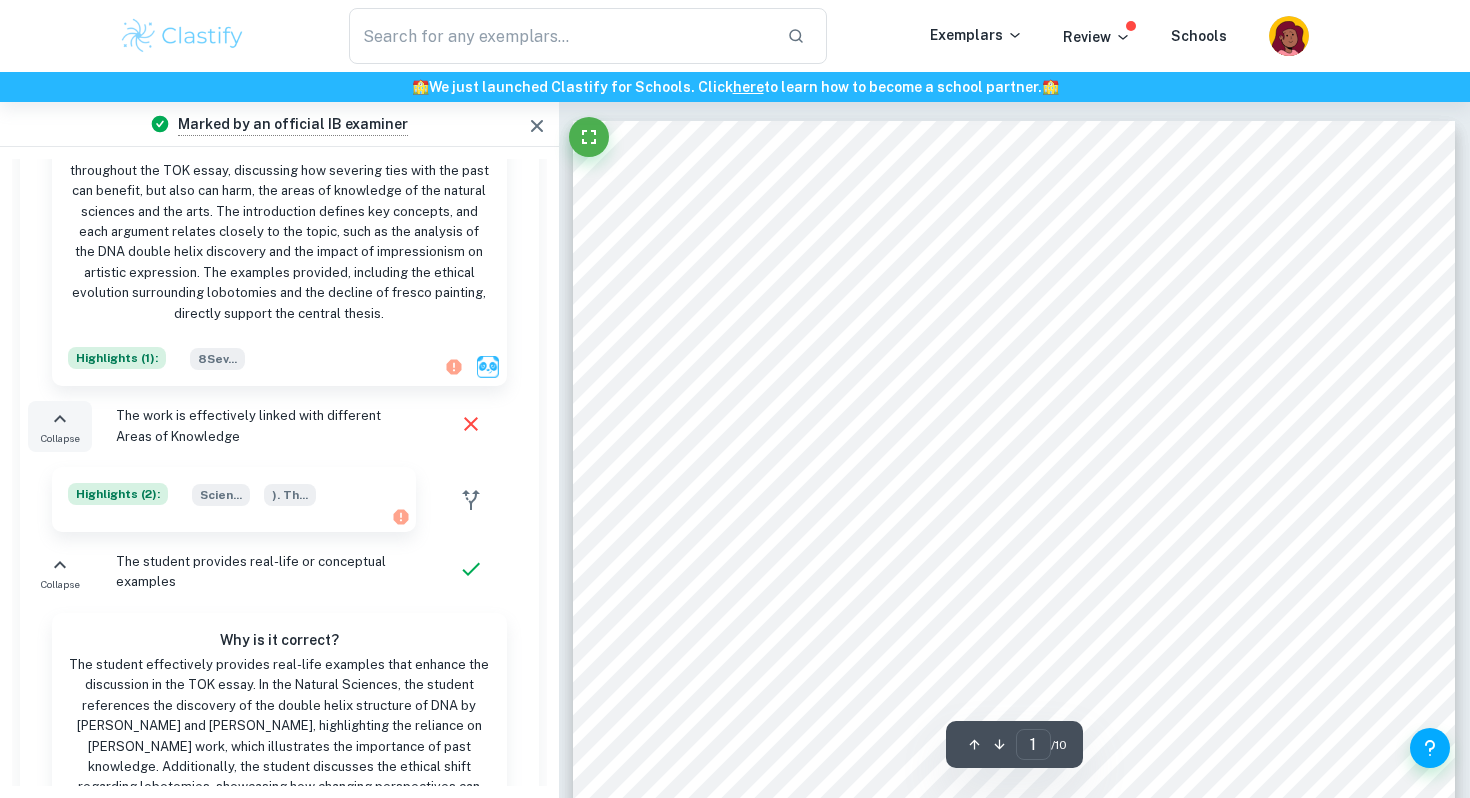 click on "Collapse" at bounding box center [60, 438] 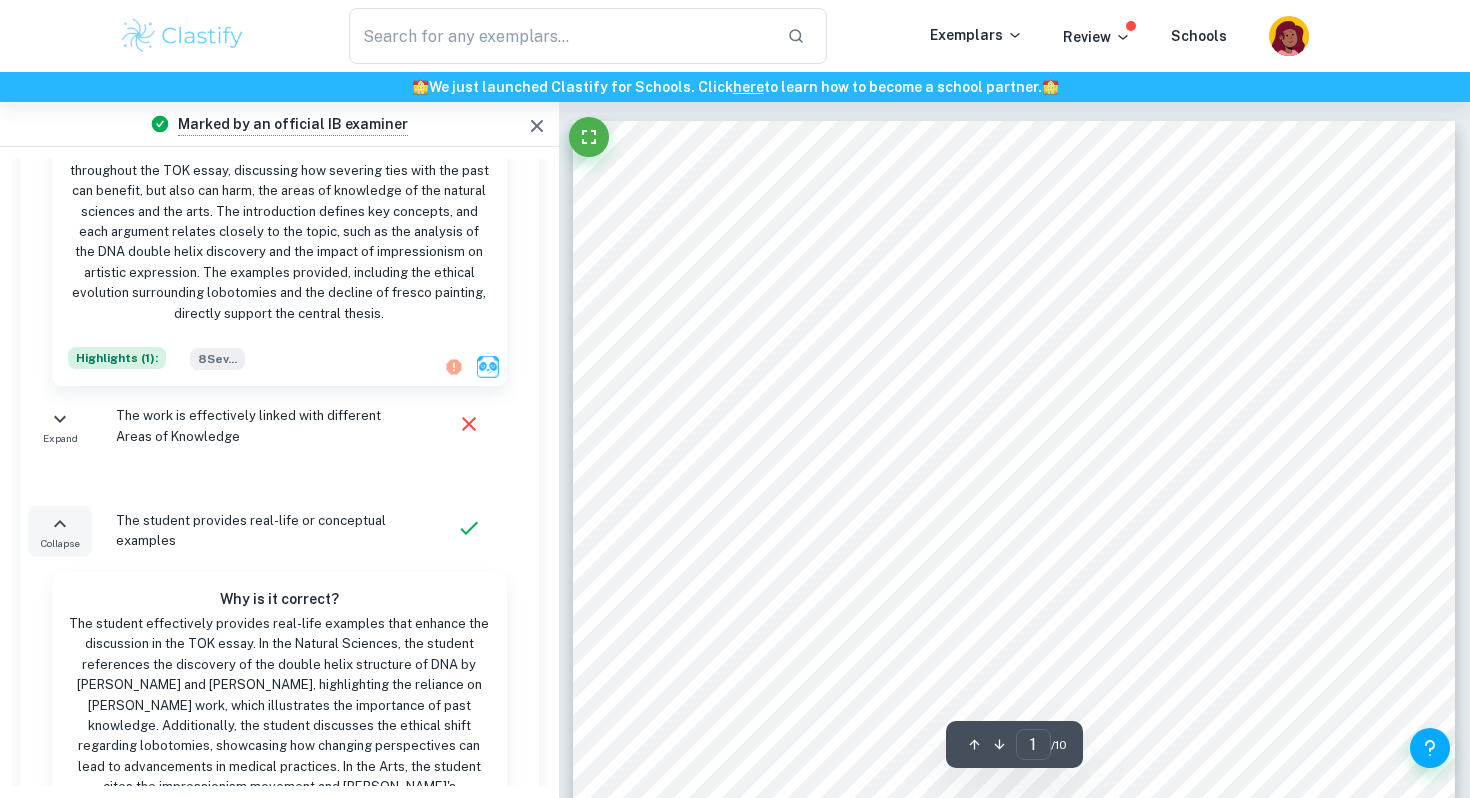 click on "Collapse" at bounding box center [60, 531] 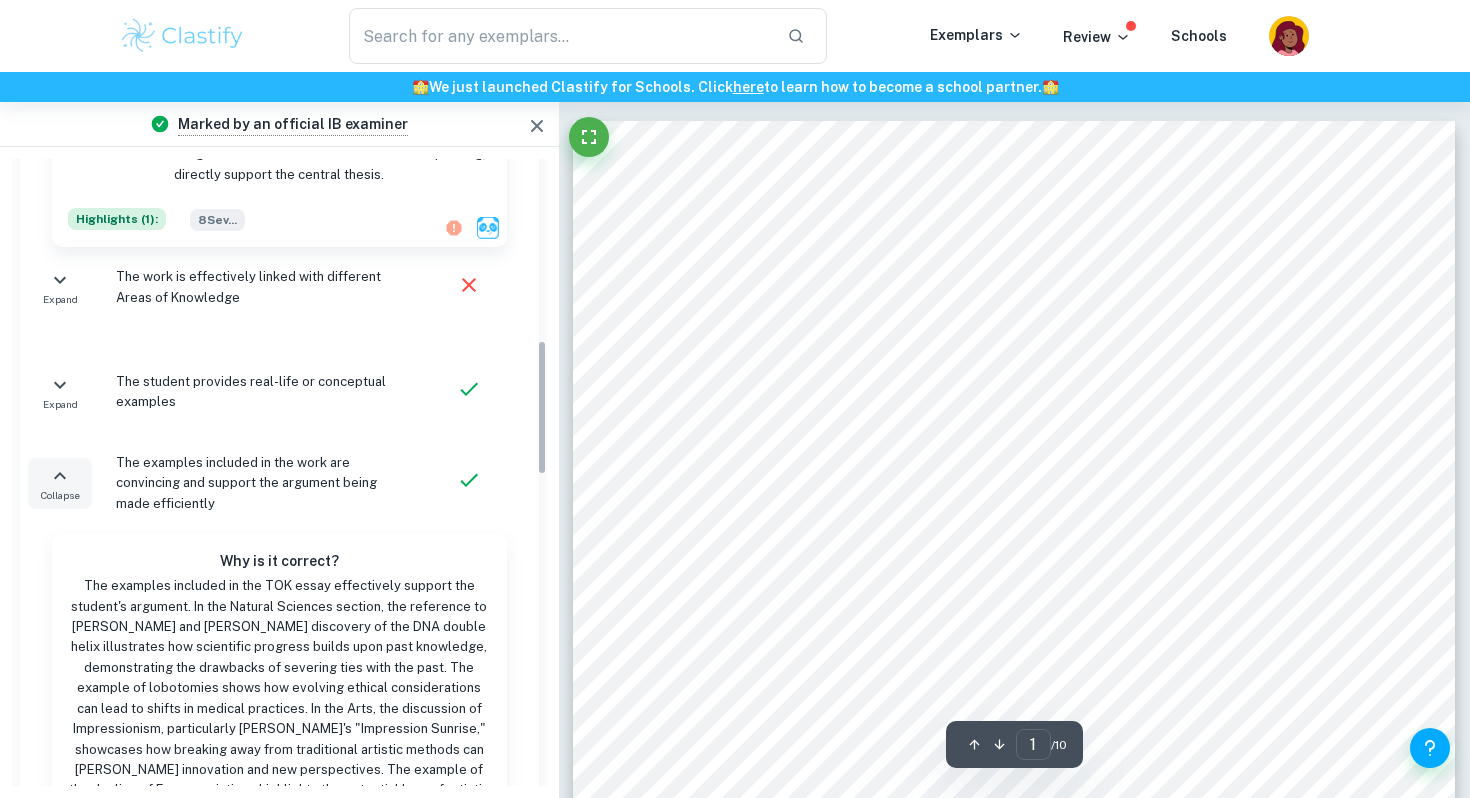 click on "Collapse" at bounding box center (60, 495) 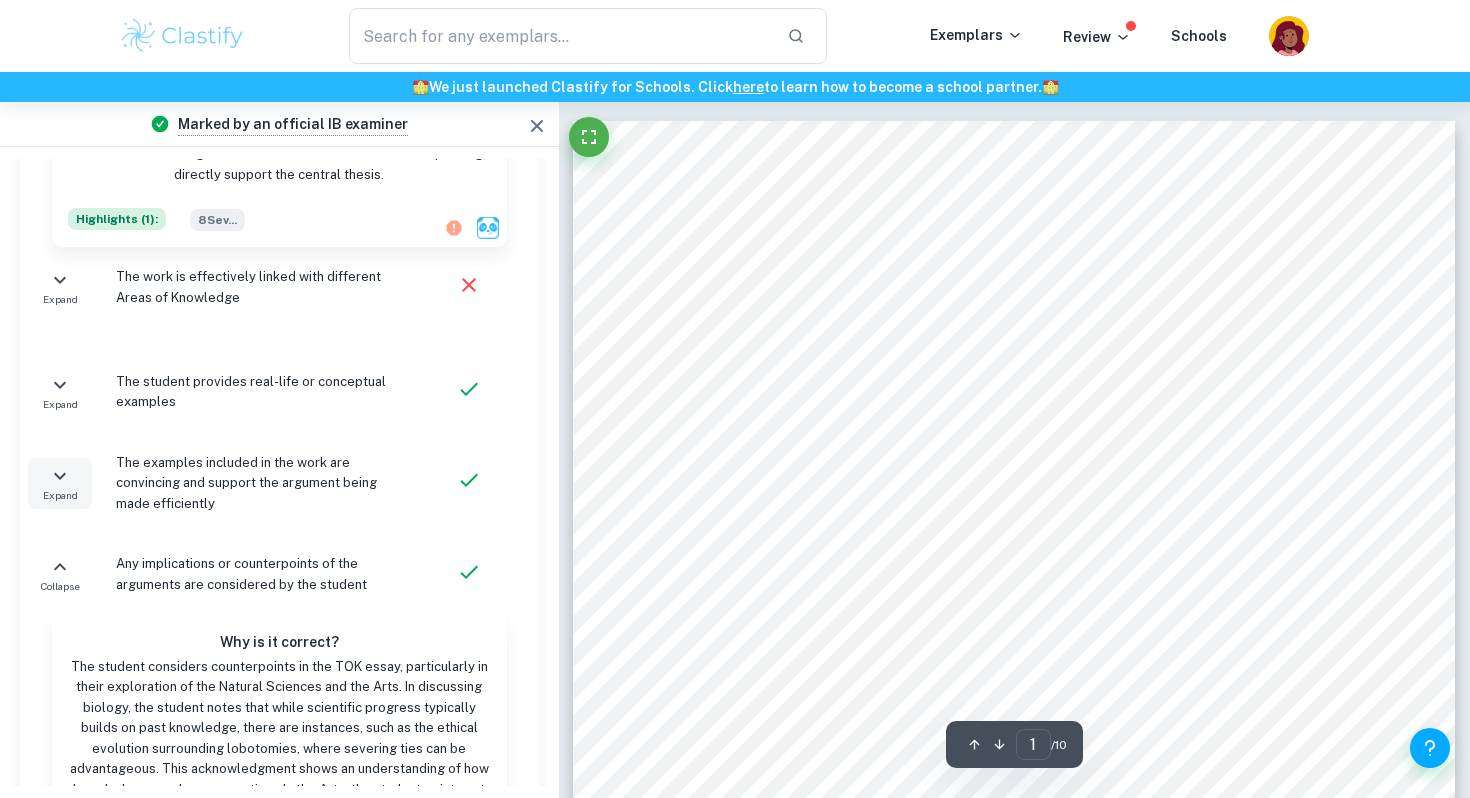 scroll, scrollTop: 1064, scrollLeft: 0, axis: vertical 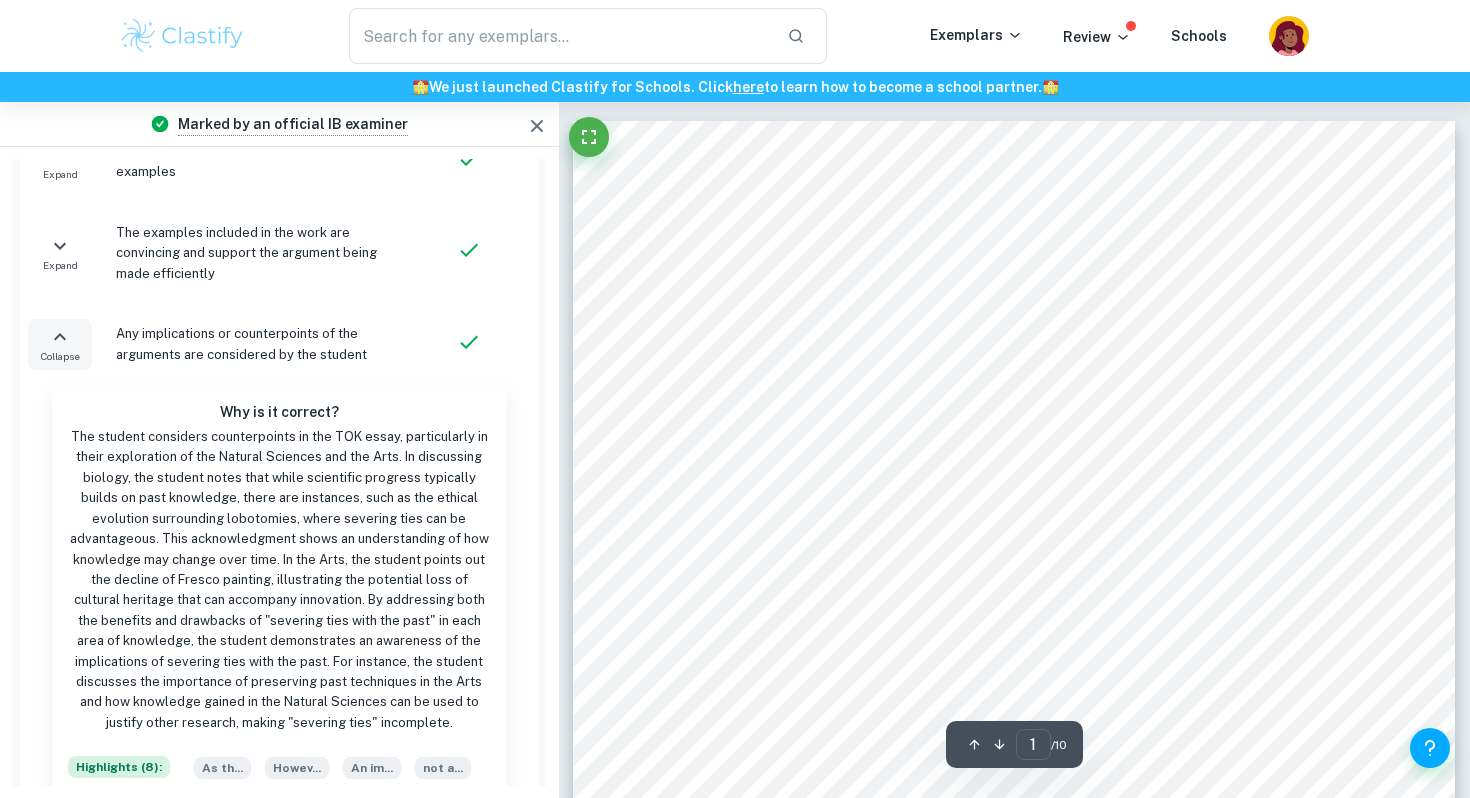 click on "Collapse" at bounding box center [60, 344] 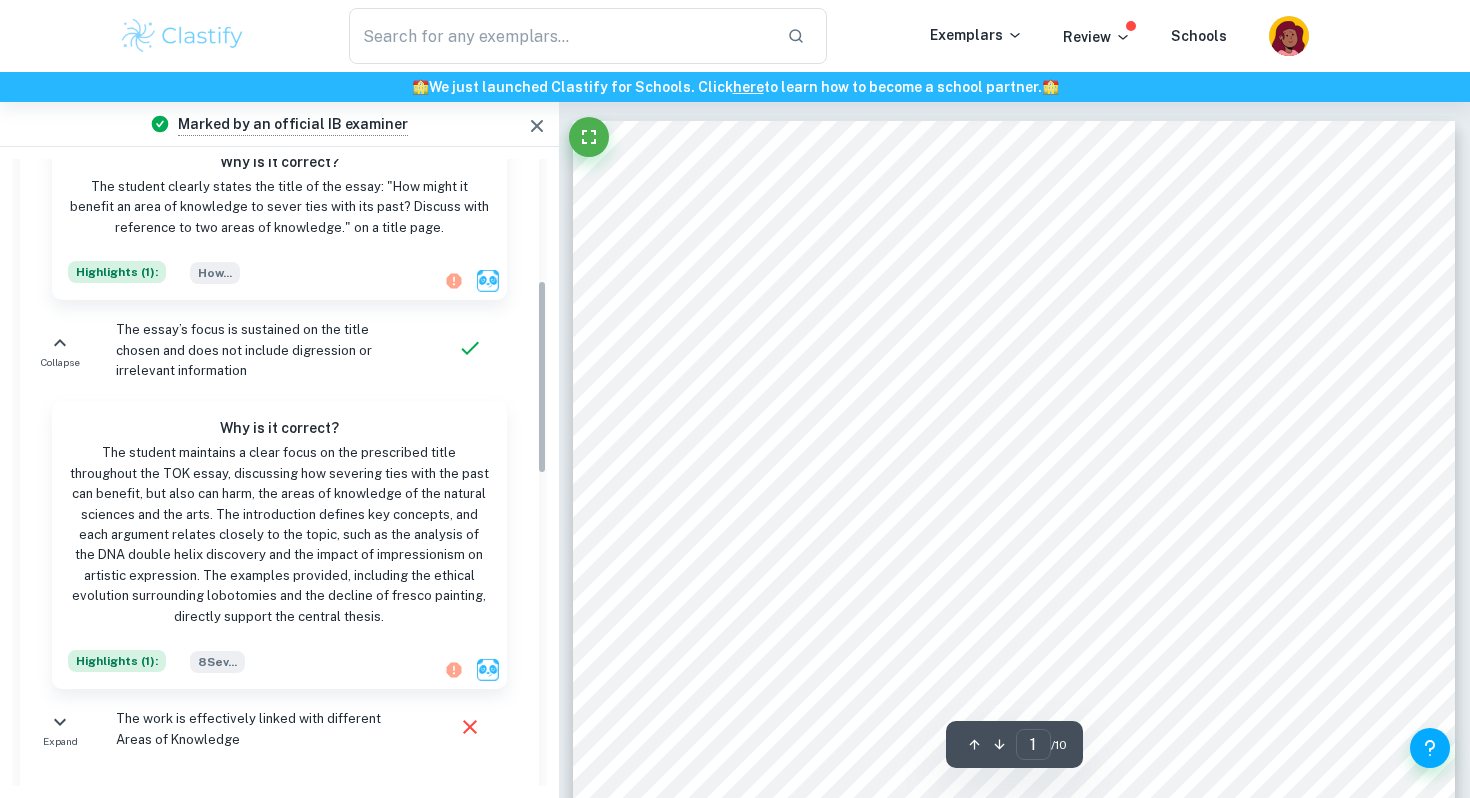 scroll, scrollTop: 323, scrollLeft: 0, axis: vertical 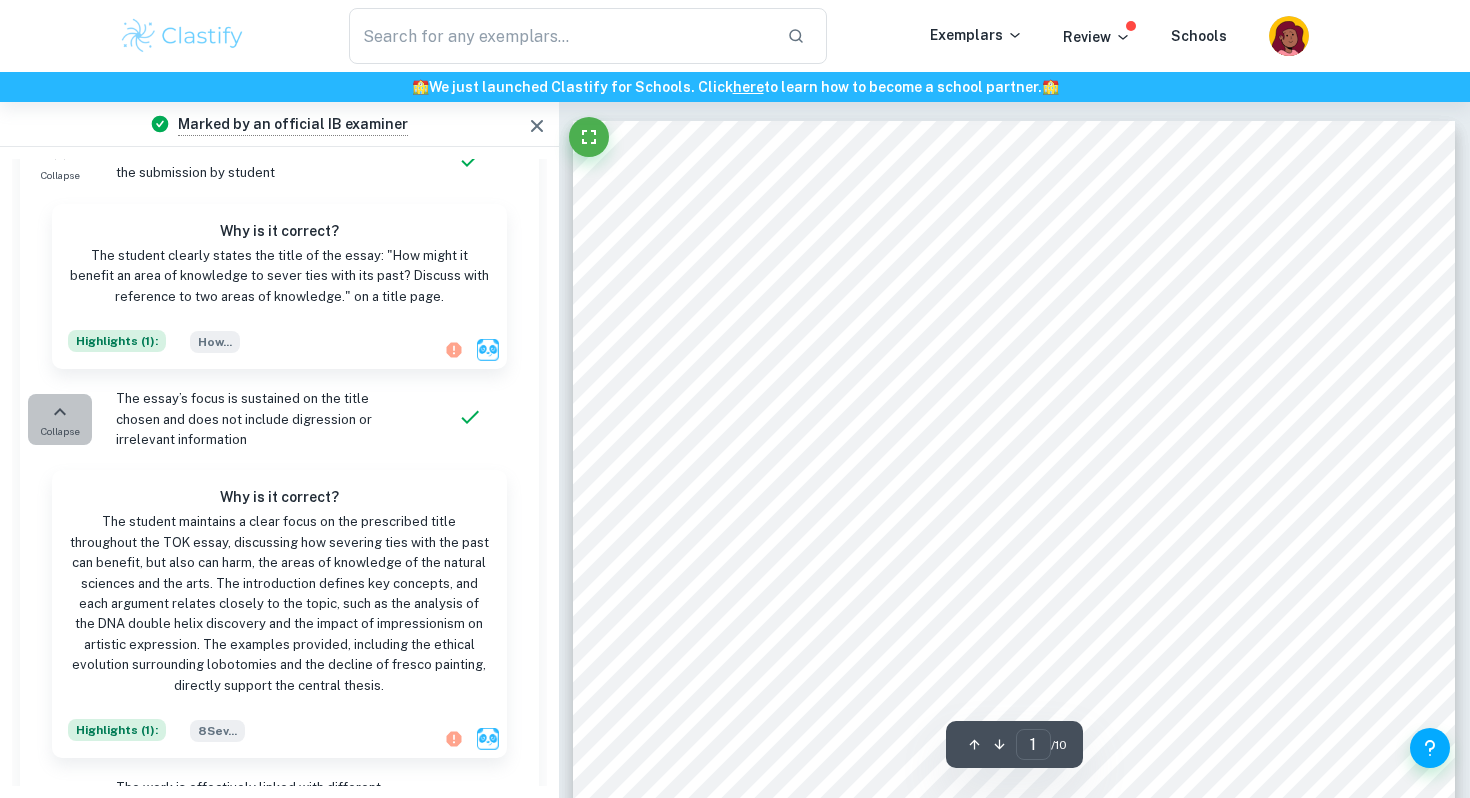 click on "Collapse" at bounding box center [60, 419] 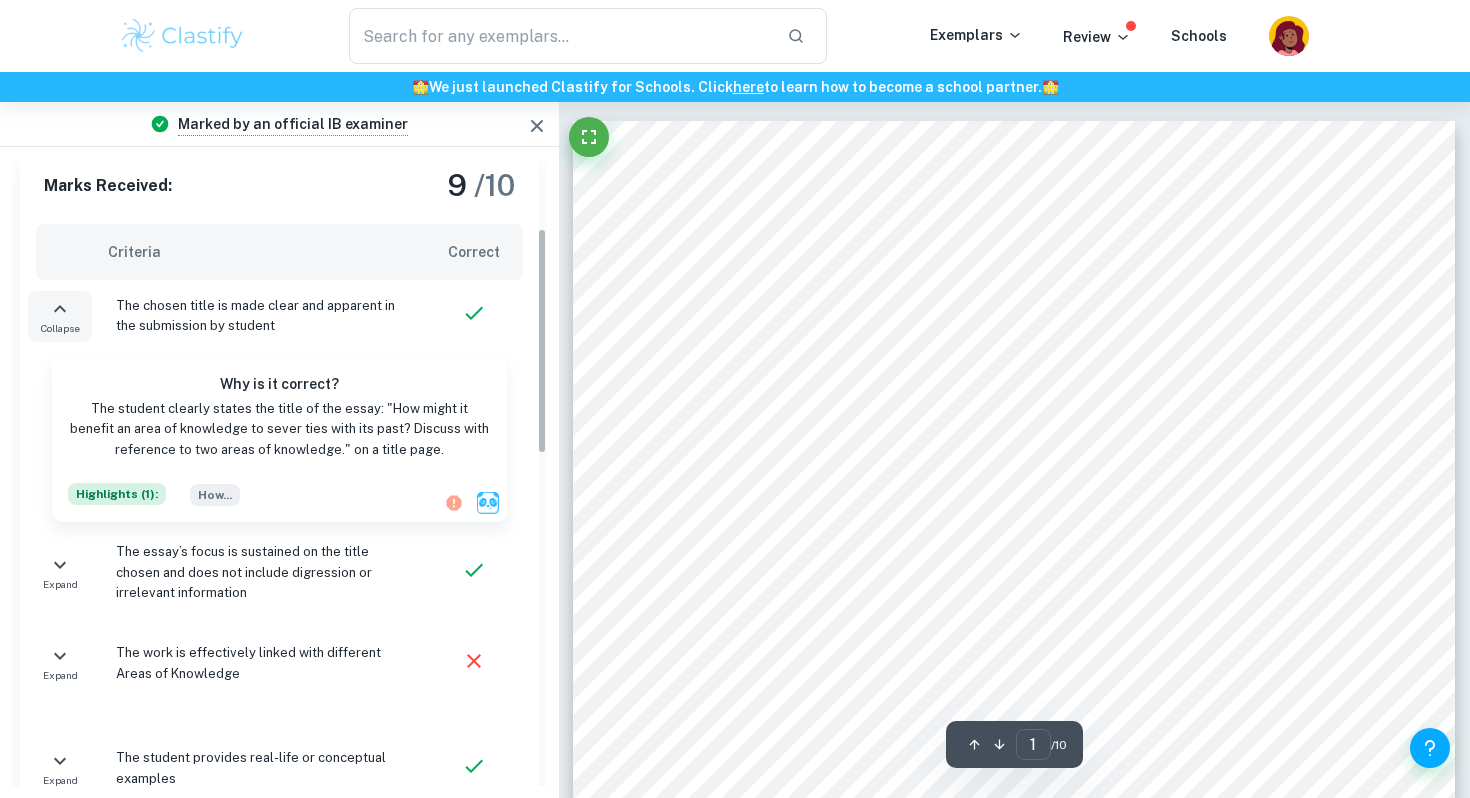 scroll, scrollTop: 123, scrollLeft: 0, axis: vertical 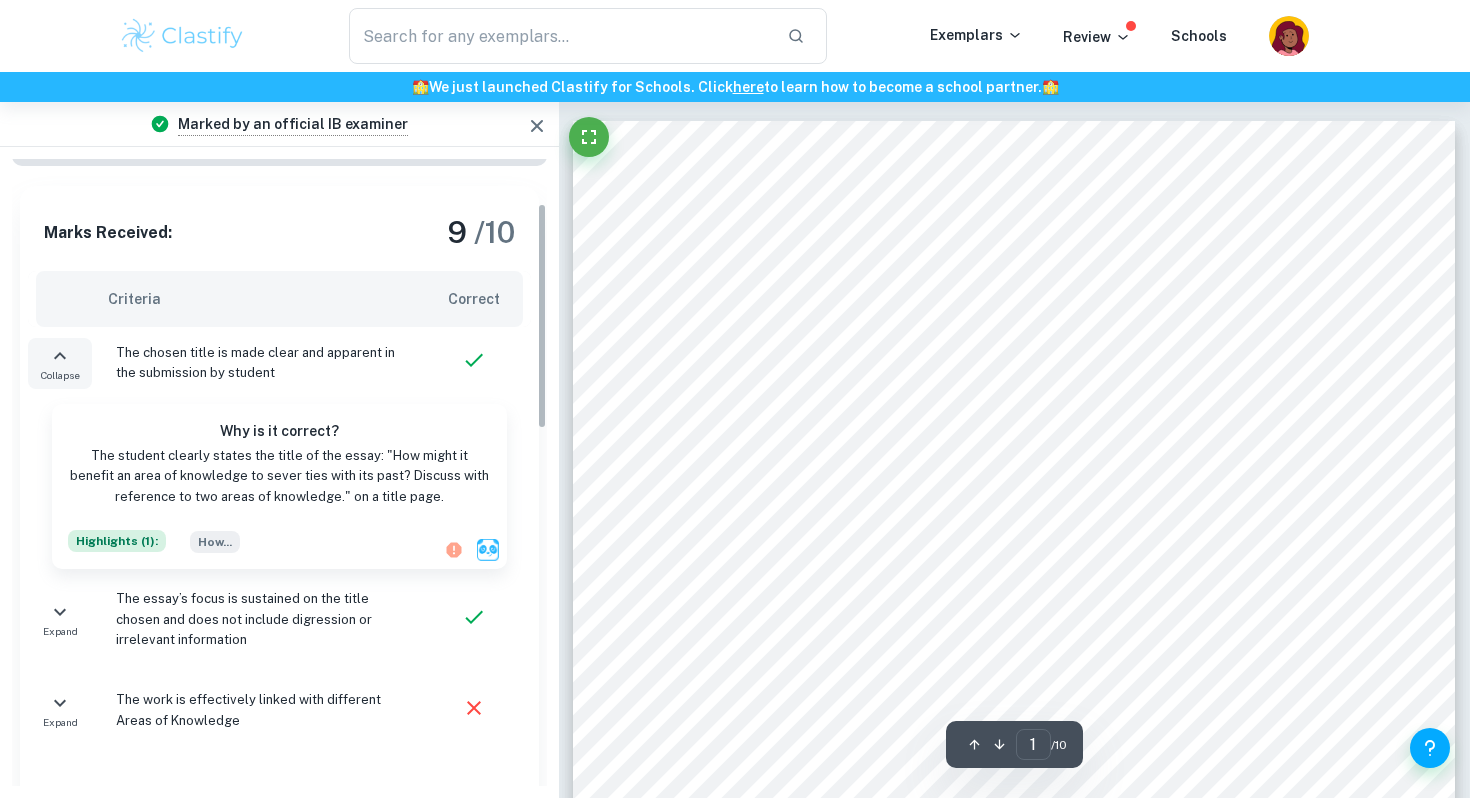 click 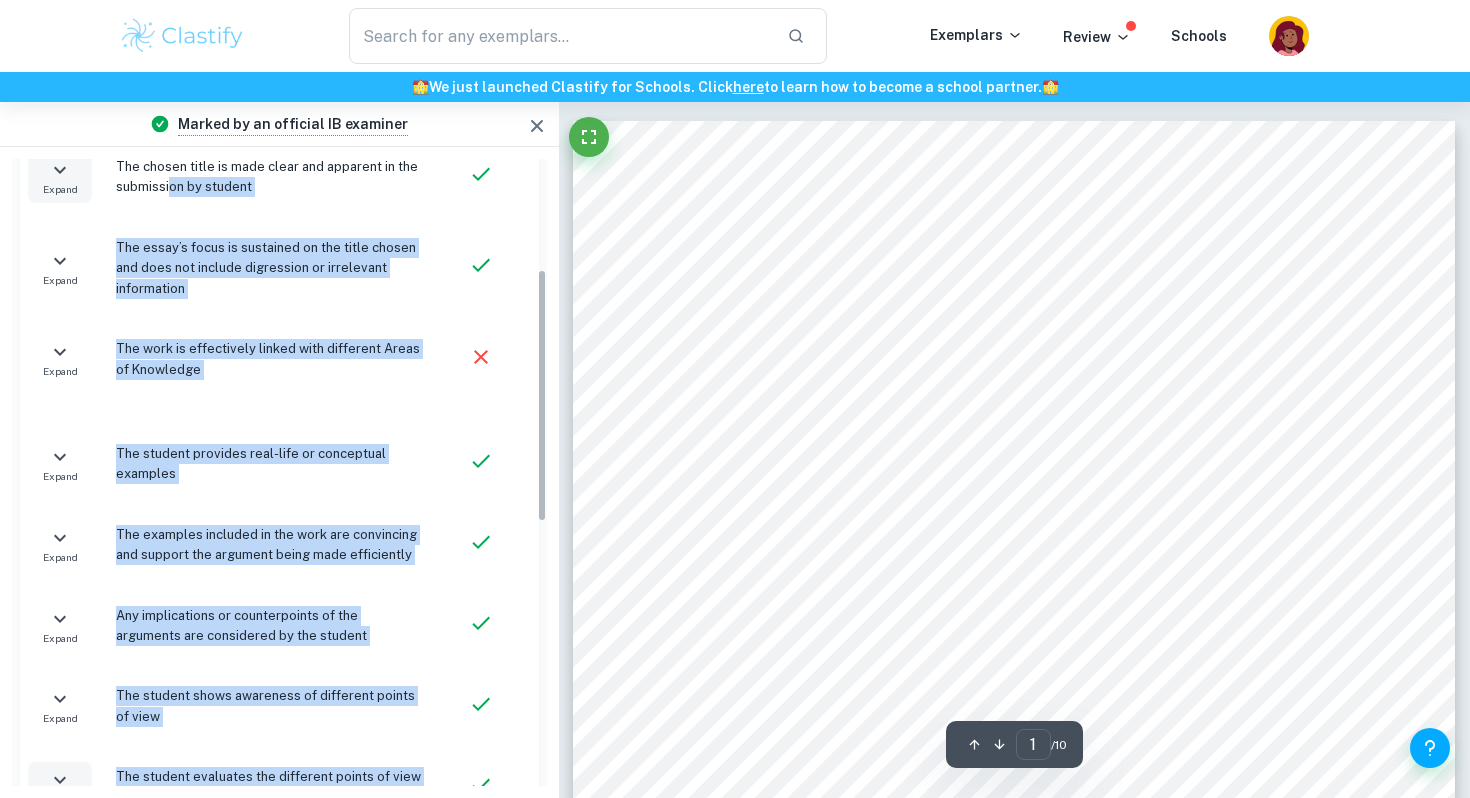 scroll, scrollTop: 259, scrollLeft: 0, axis: vertical 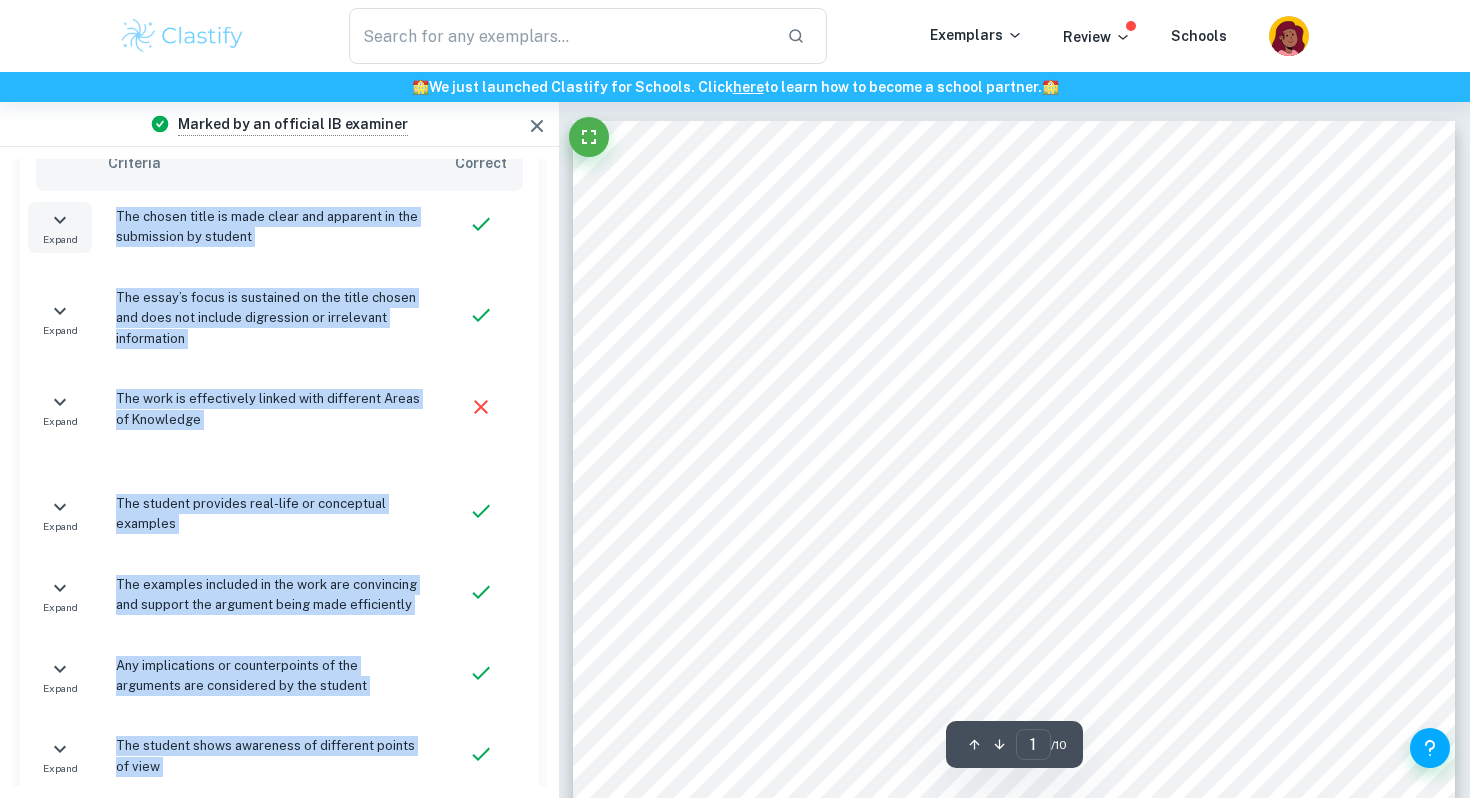 drag, startPoint x: 298, startPoint y: 607, endPoint x: 113, endPoint y: 223, distance: 426.24054 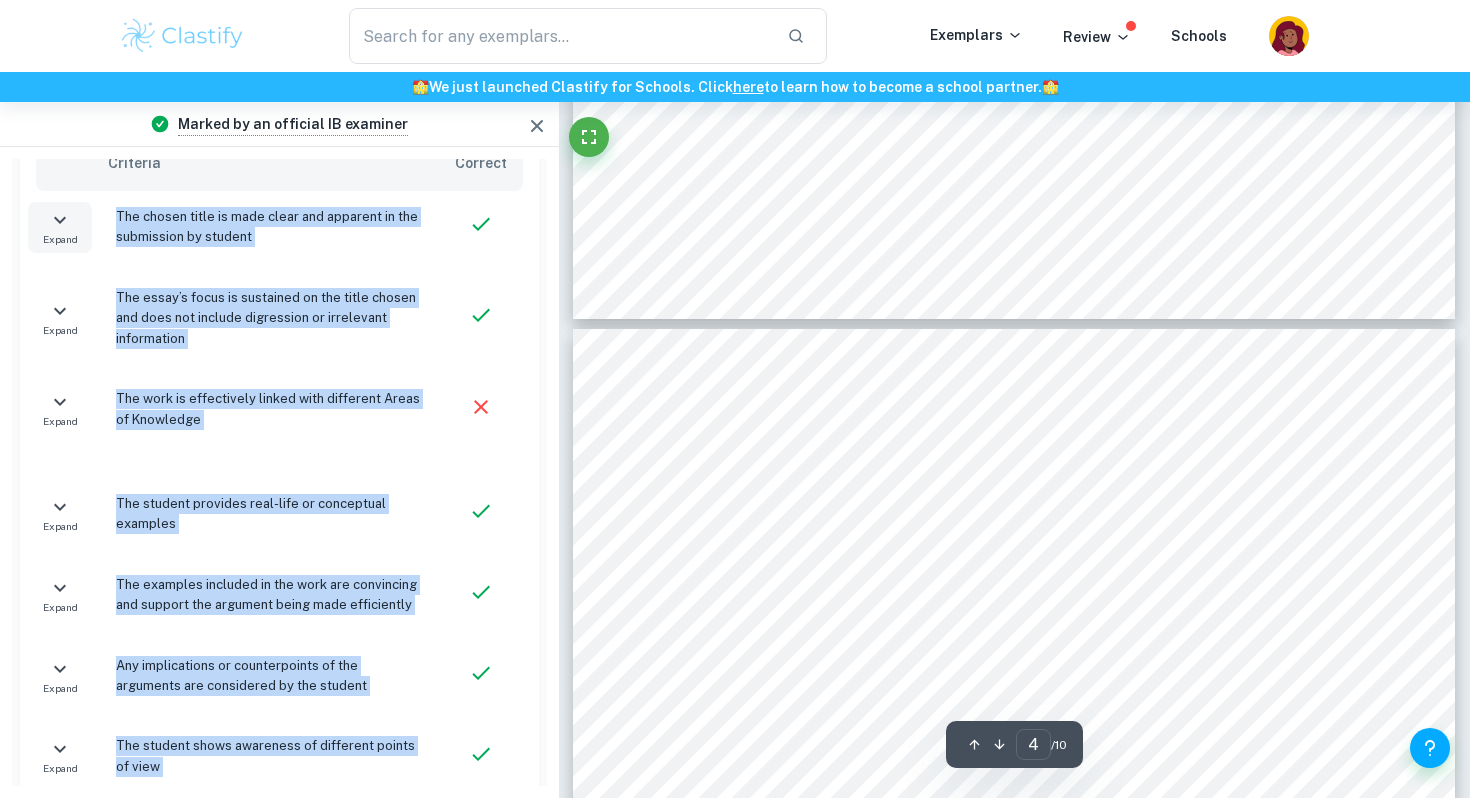 scroll, scrollTop: 3393, scrollLeft: 0, axis: vertical 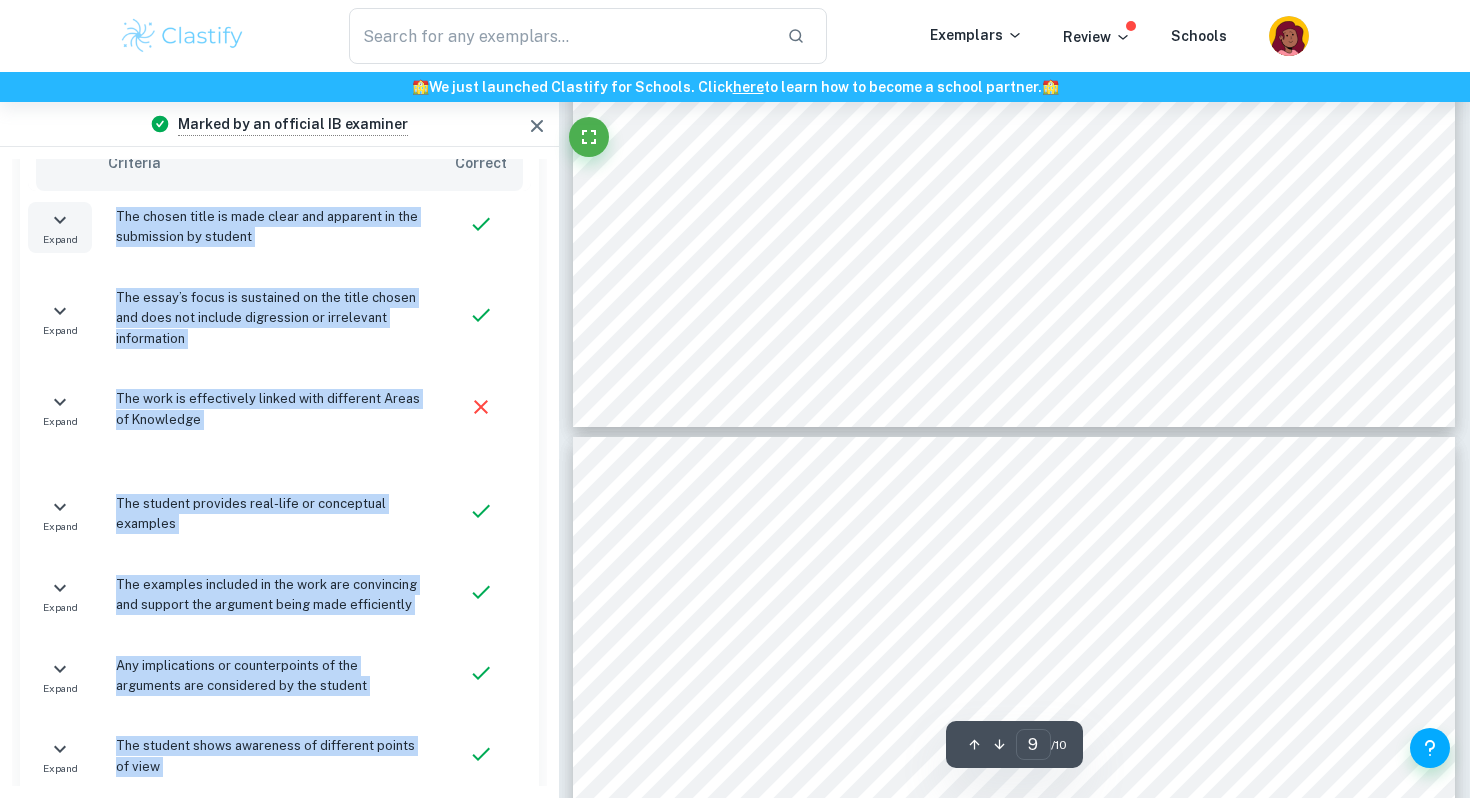 type on "8" 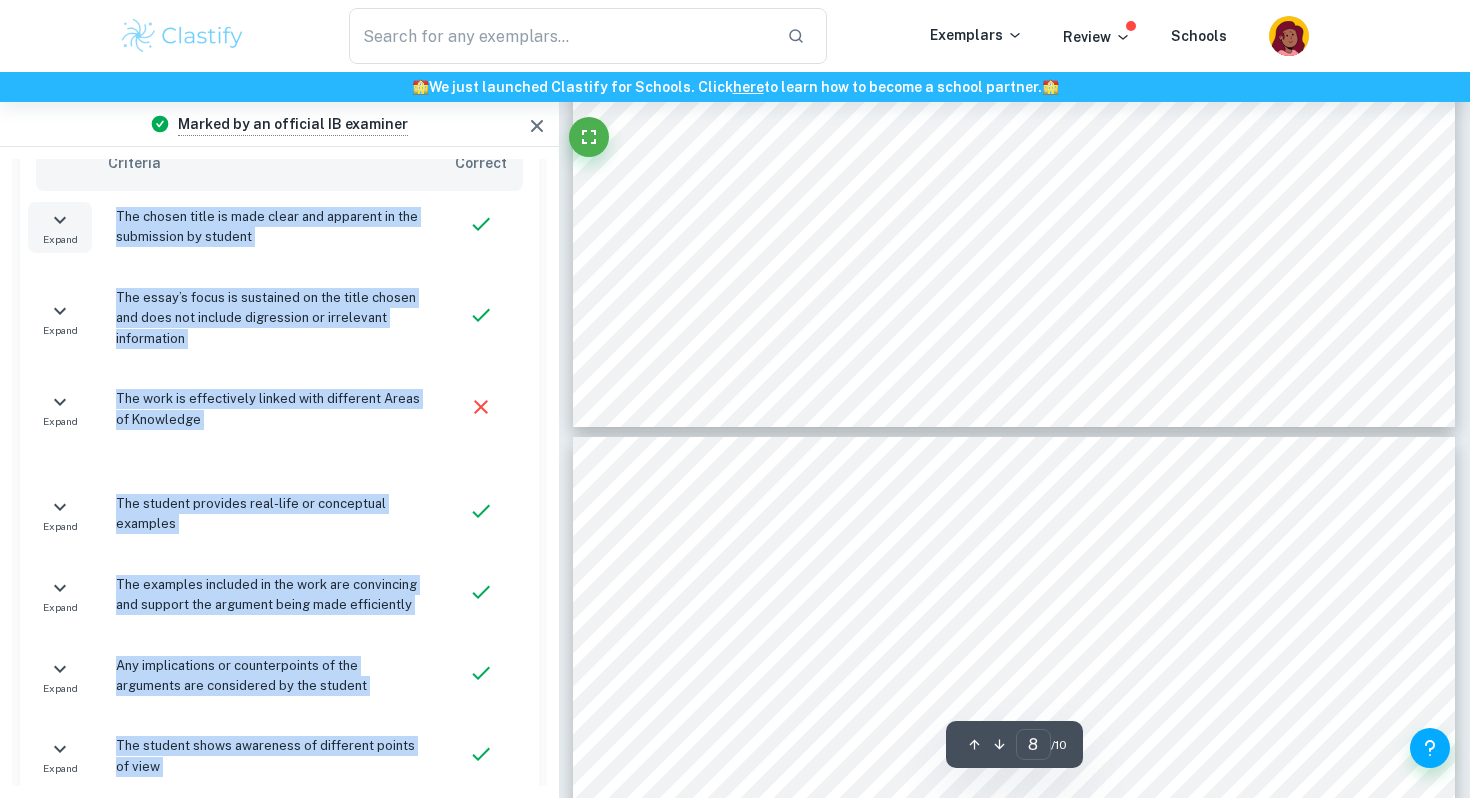 scroll, scrollTop: 8565, scrollLeft: 0, axis: vertical 